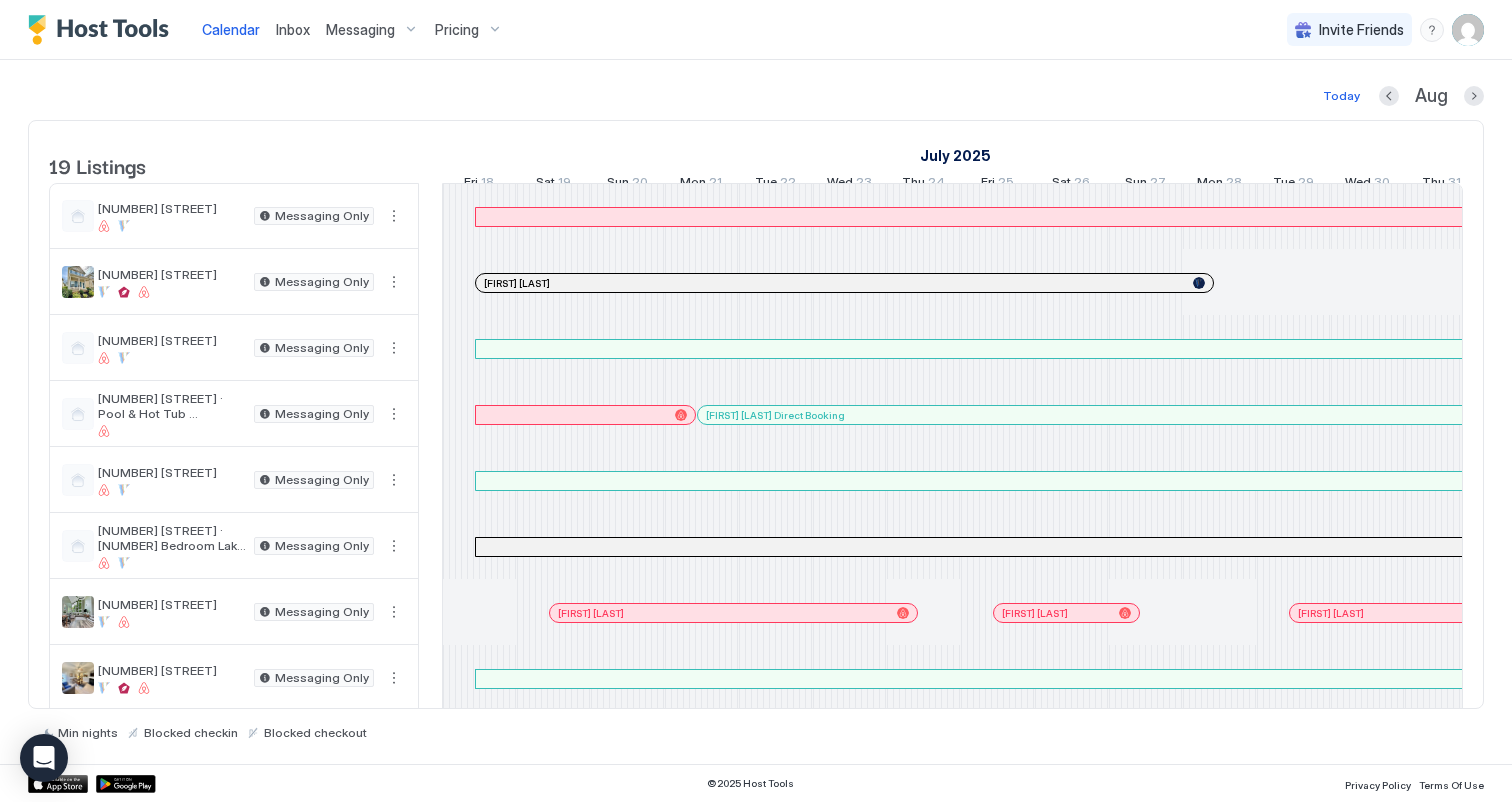 scroll, scrollTop: 0, scrollLeft: 0, axis: both 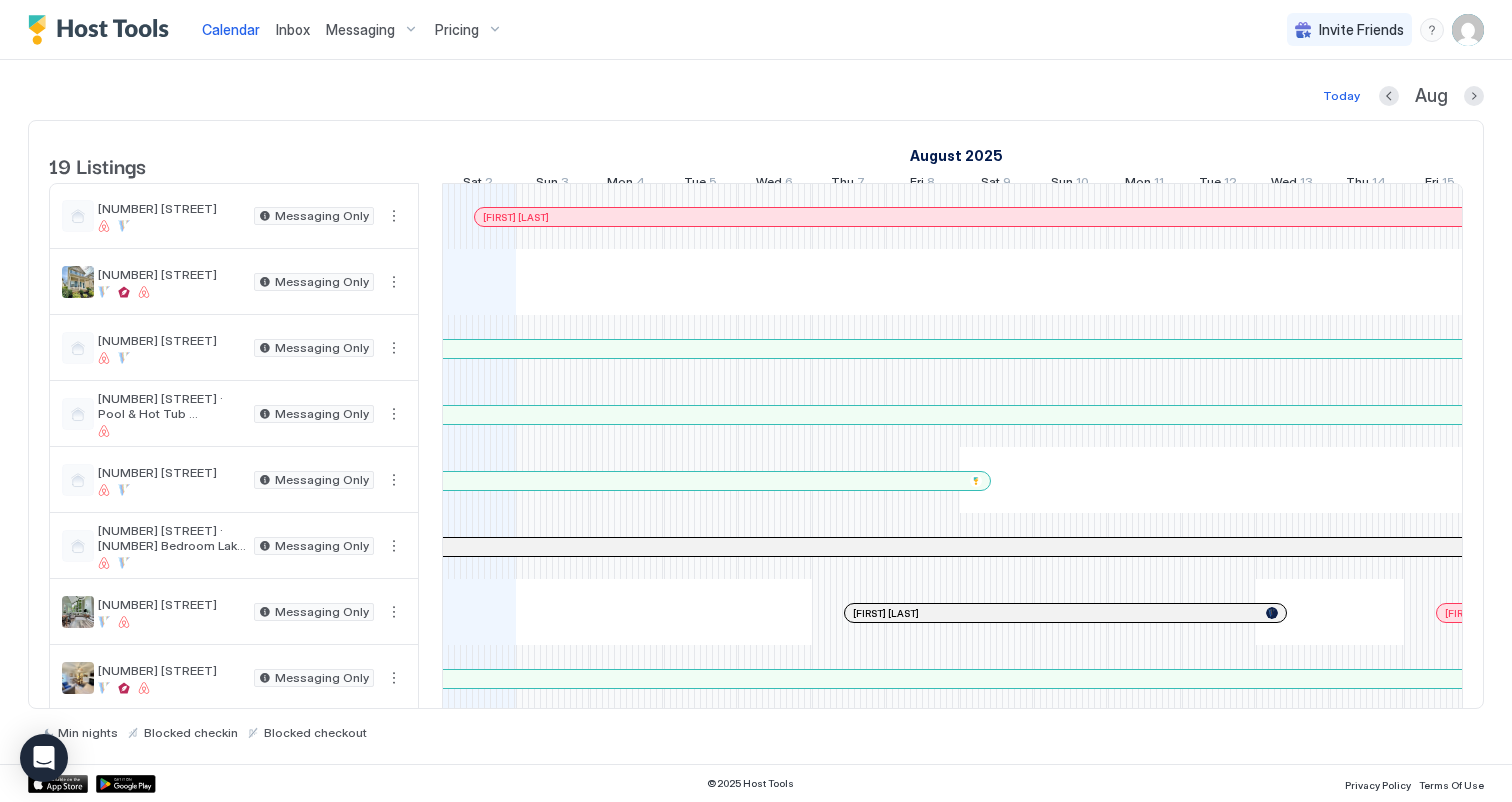 click on "Inbox" at bounding box center (293, 29) 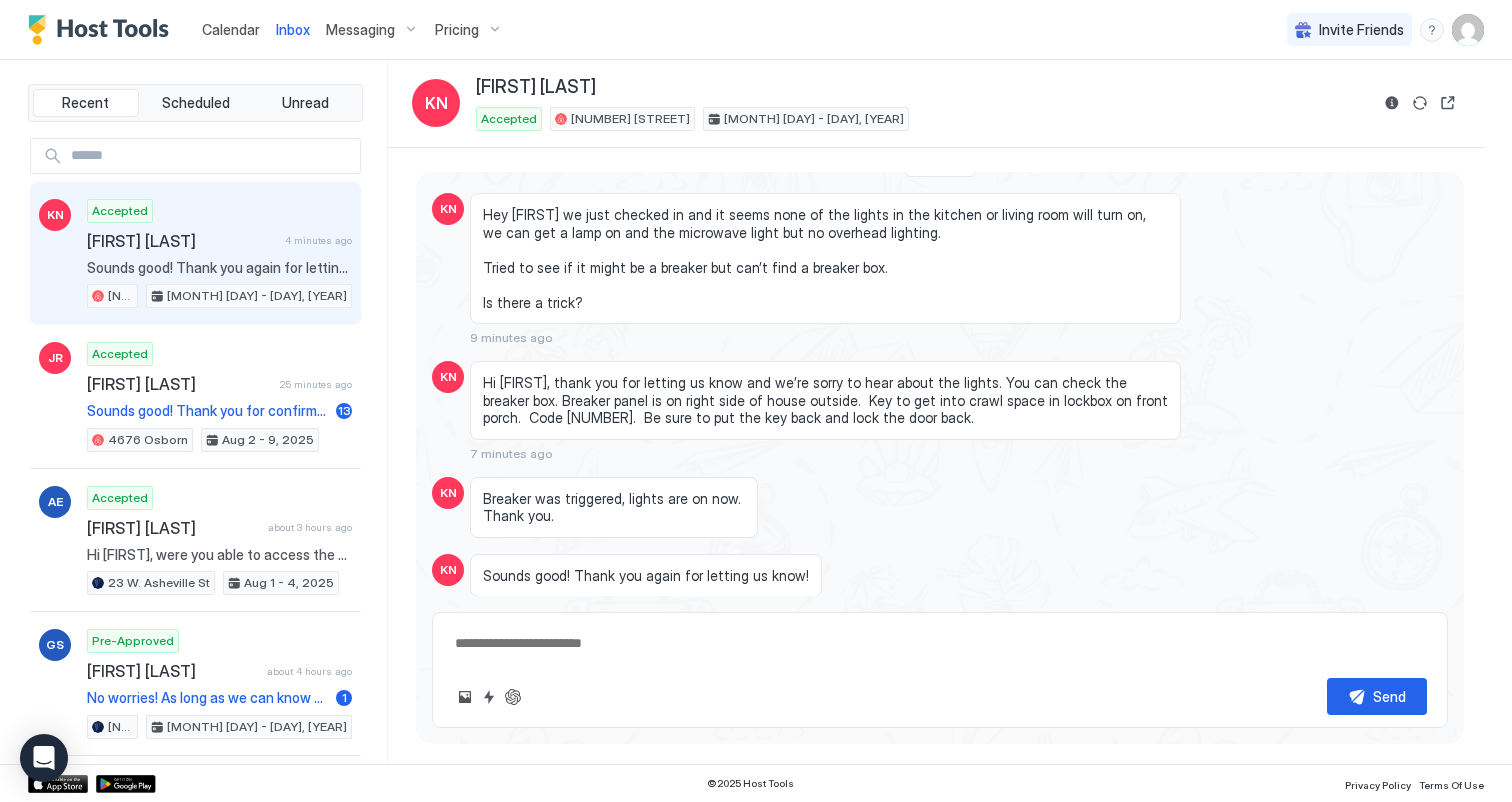 scroll, scrollTop: 2116, scrollLeft: 0, axis: vertical 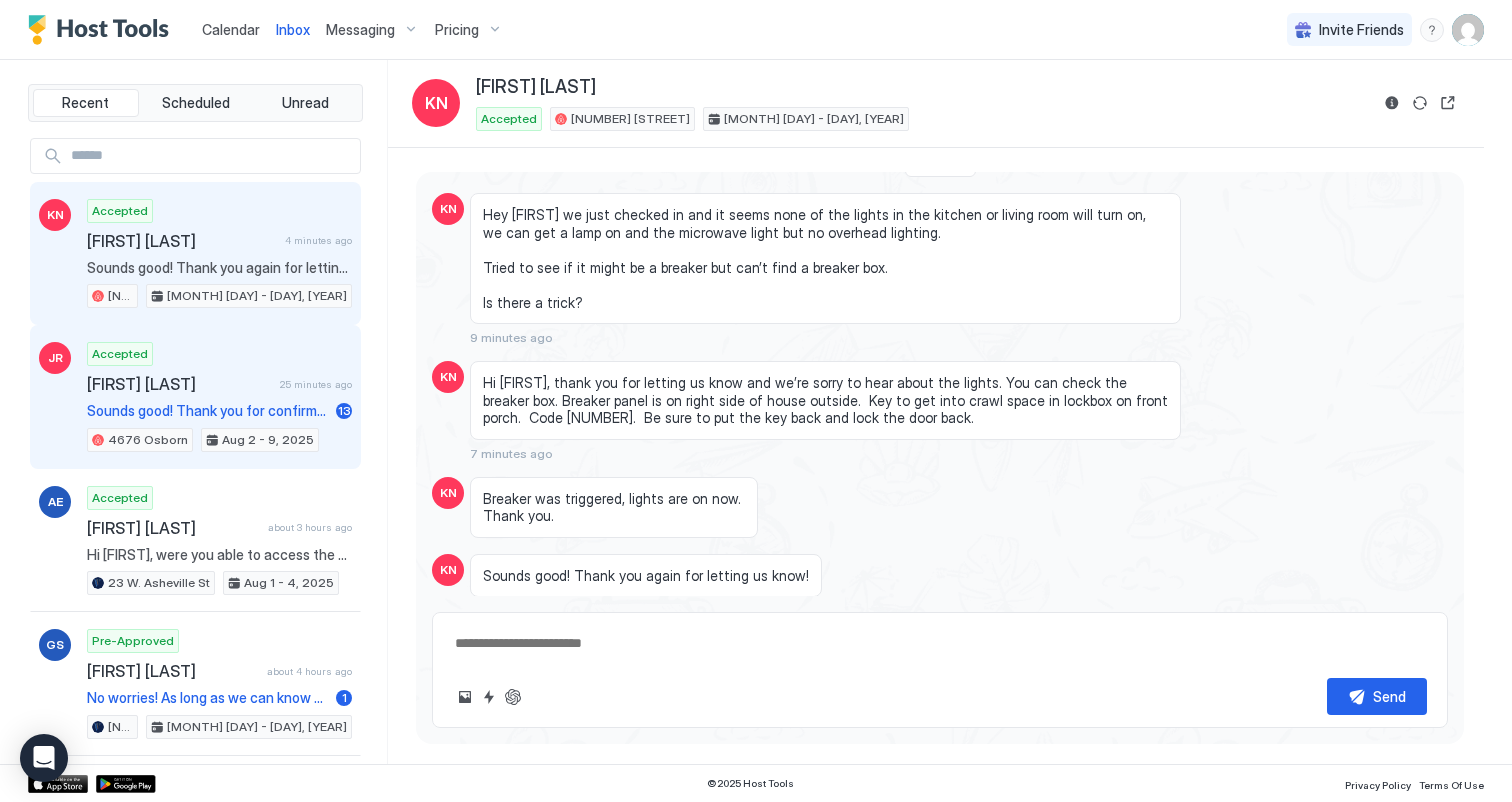 click on "[FIRST] [LAST]" at bounding box center (179, 384) 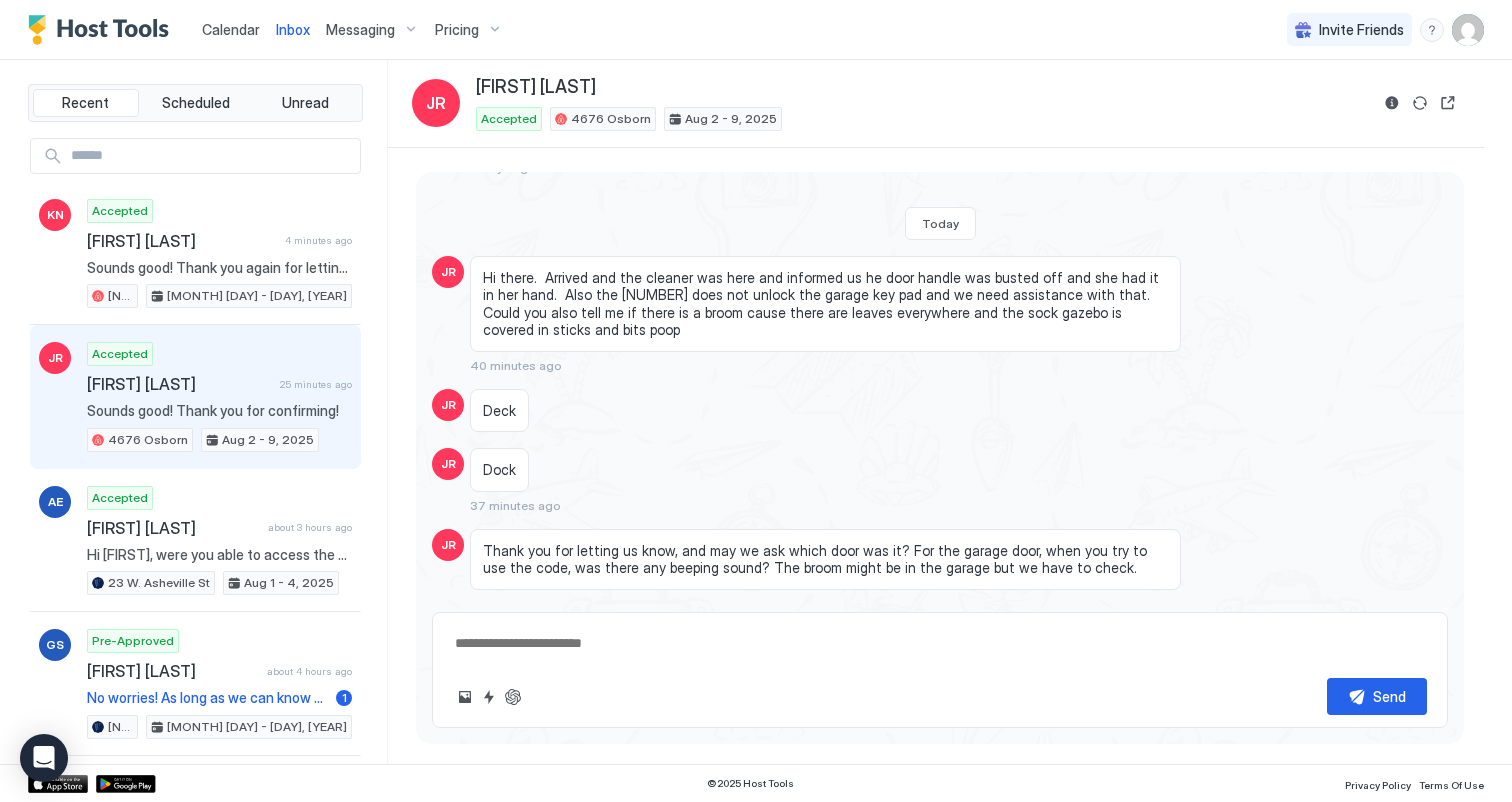 scroll, scrollTop: 3306, scrollLeft: 0, axis: vertical 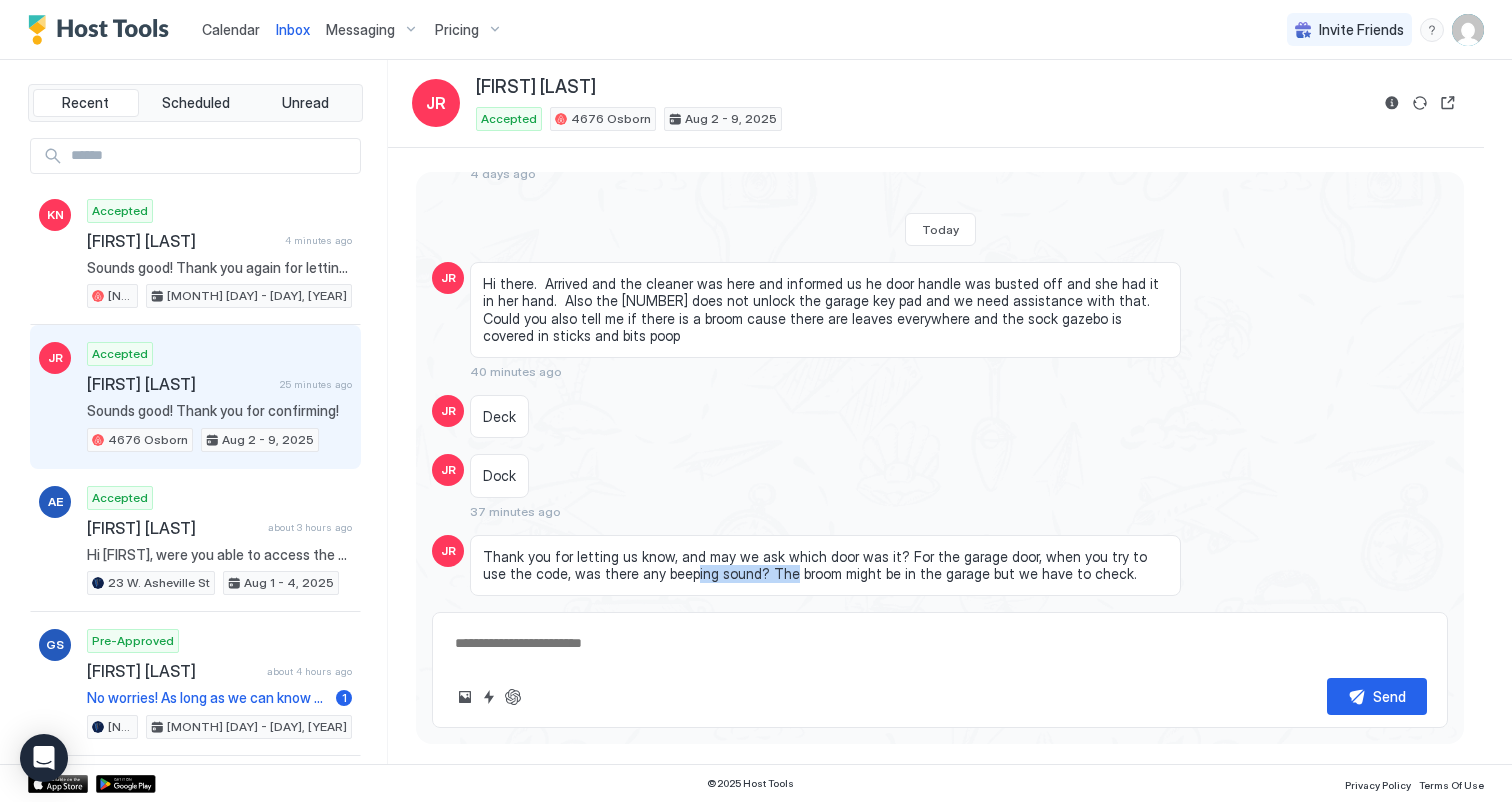 drag, startPoint x: 638, startPoint y: 436, endPoint x: 730, endPoint y: 436, distance: 92 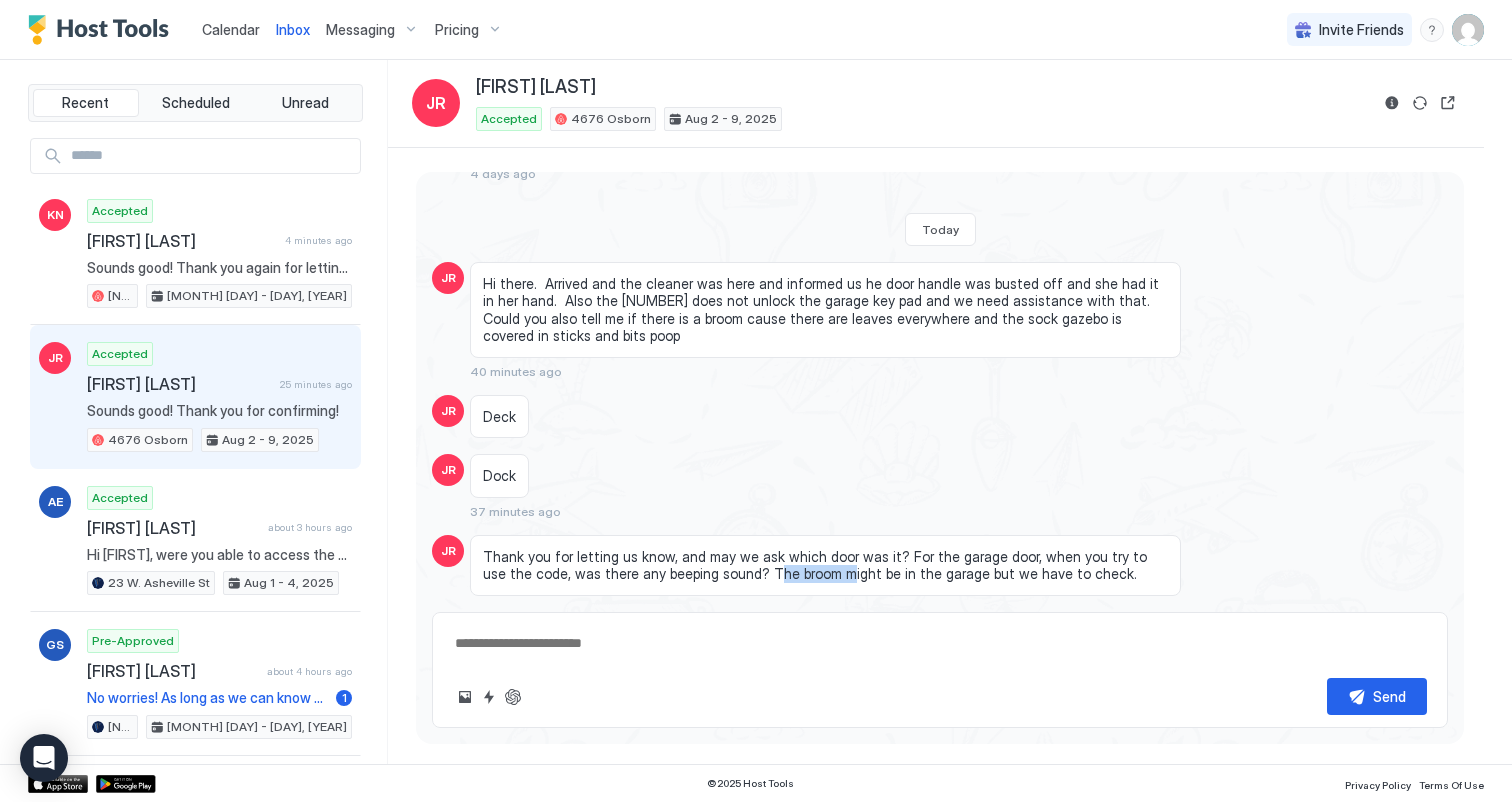 drag, startPoint x: 714, startPoint y: 433, endPoint x: 792, endPoint y: 432, distance: 78.00641 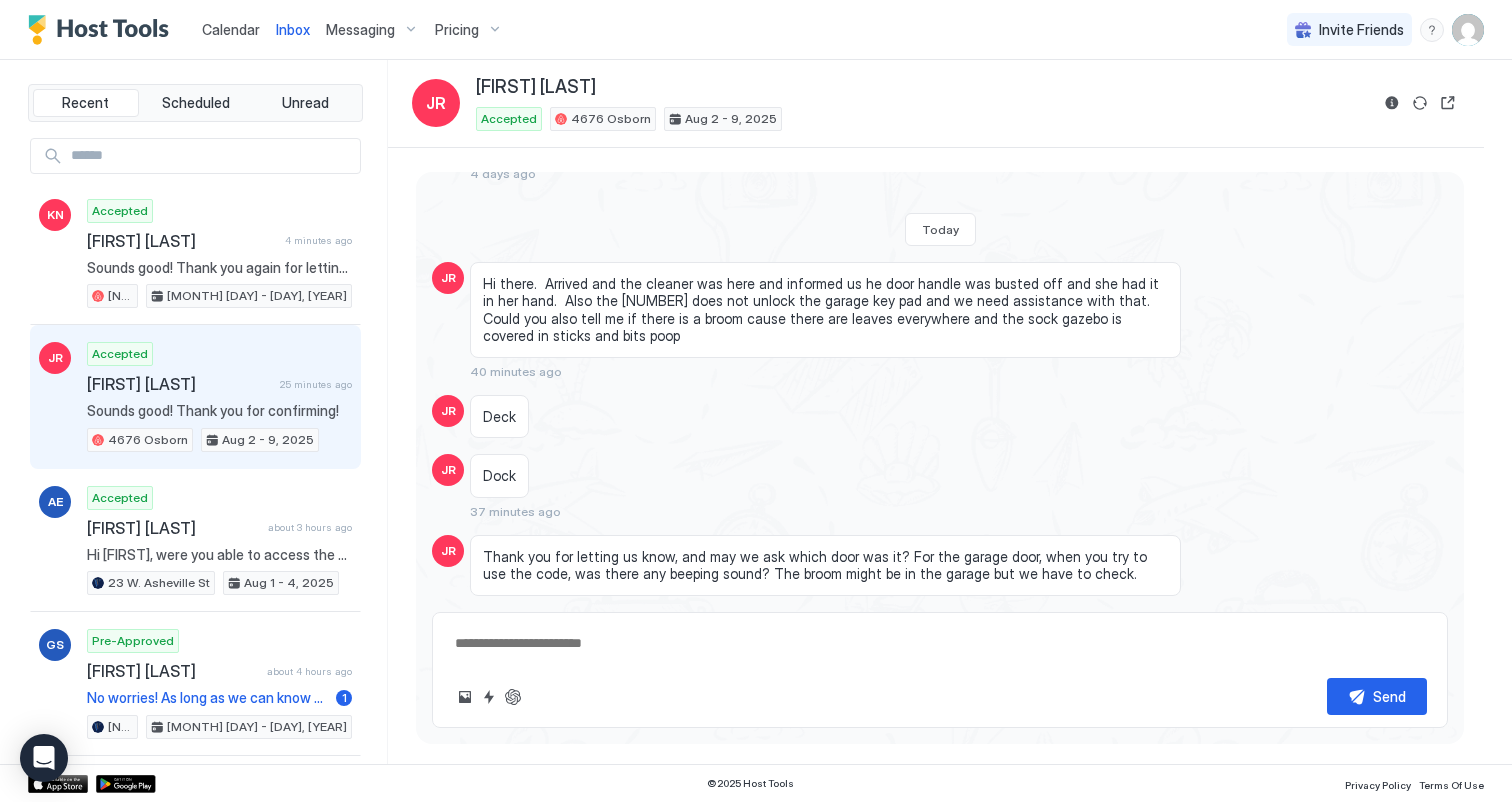 scroll, scrollTop: 3187, scrollLeft: 0, axis: vertical 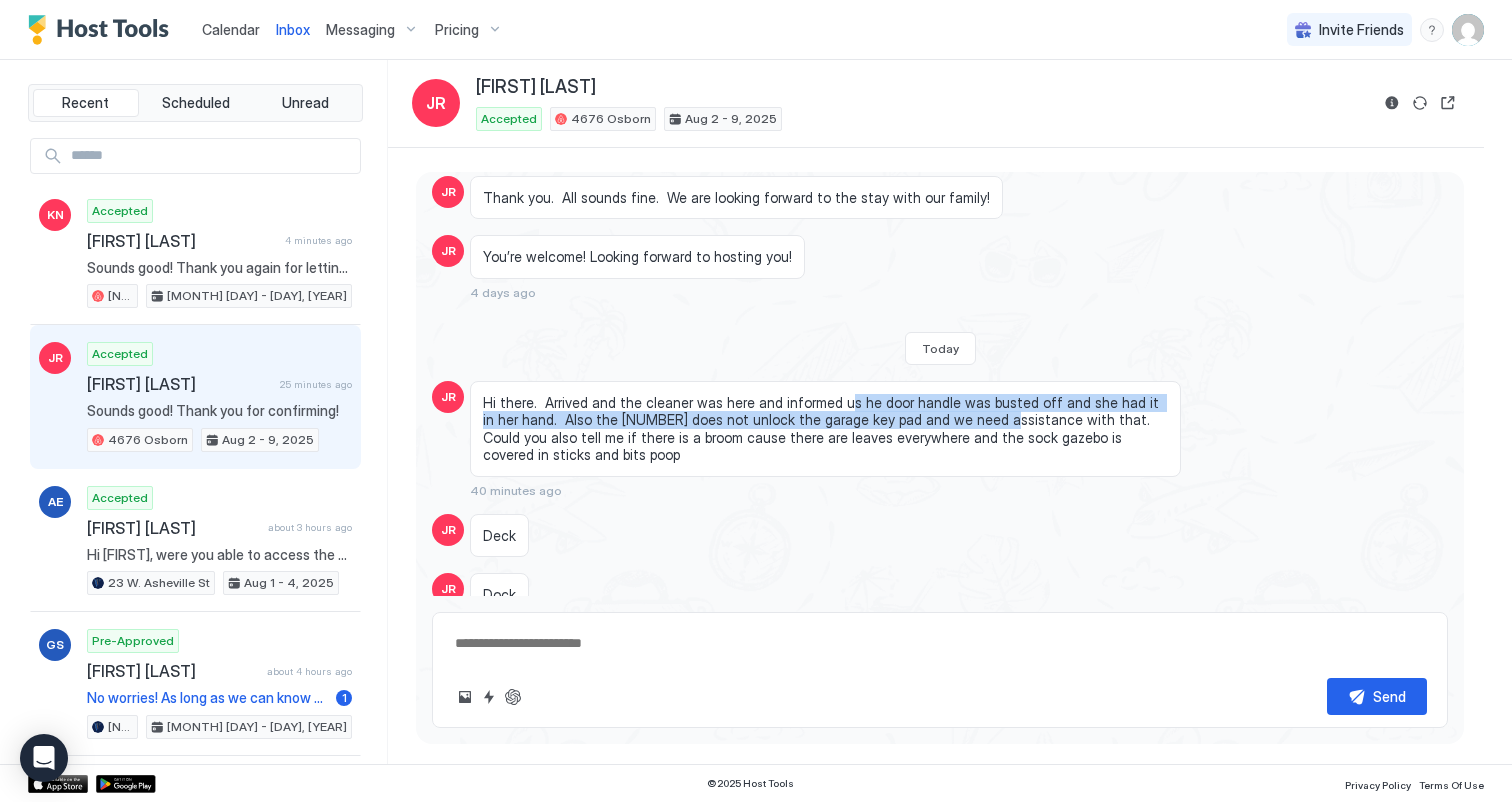 drag, startPoint x: 835, startPoint y: 284, endPoint x: 958, endPoint y: 298, distance: 123.79418 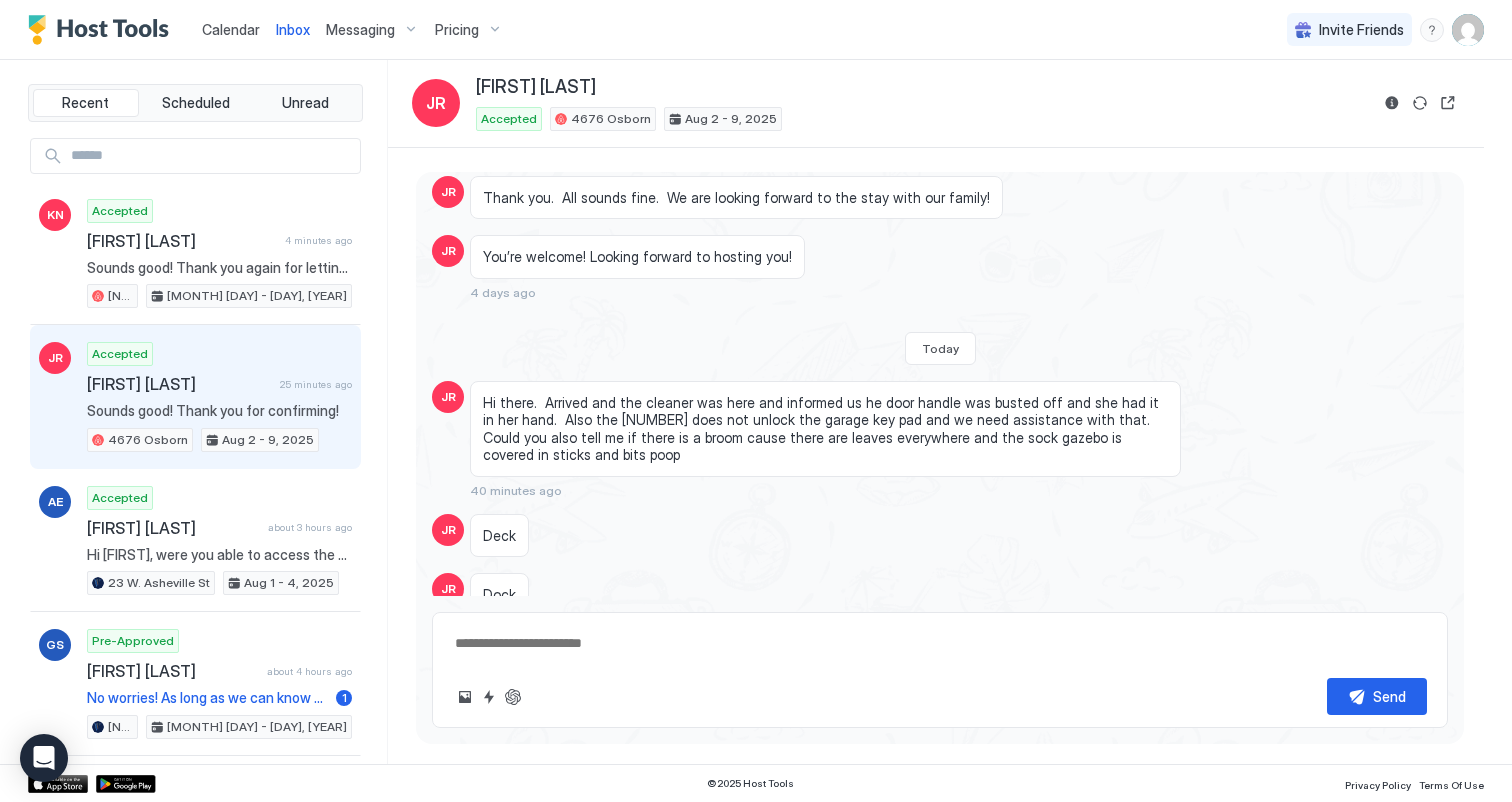 click on "Hi there.  Arrived and the cleaner was here and informed us he door handle was busted off and she had it in her hand.  Also the [NUMBER] does not unlock the garage key pad and we need assistance with that.  Could you also tell me if there is a broom cause there are leaves everywhere and the sock gazebo is covered in sticks and bits poop" at bounding box center (825, 429) 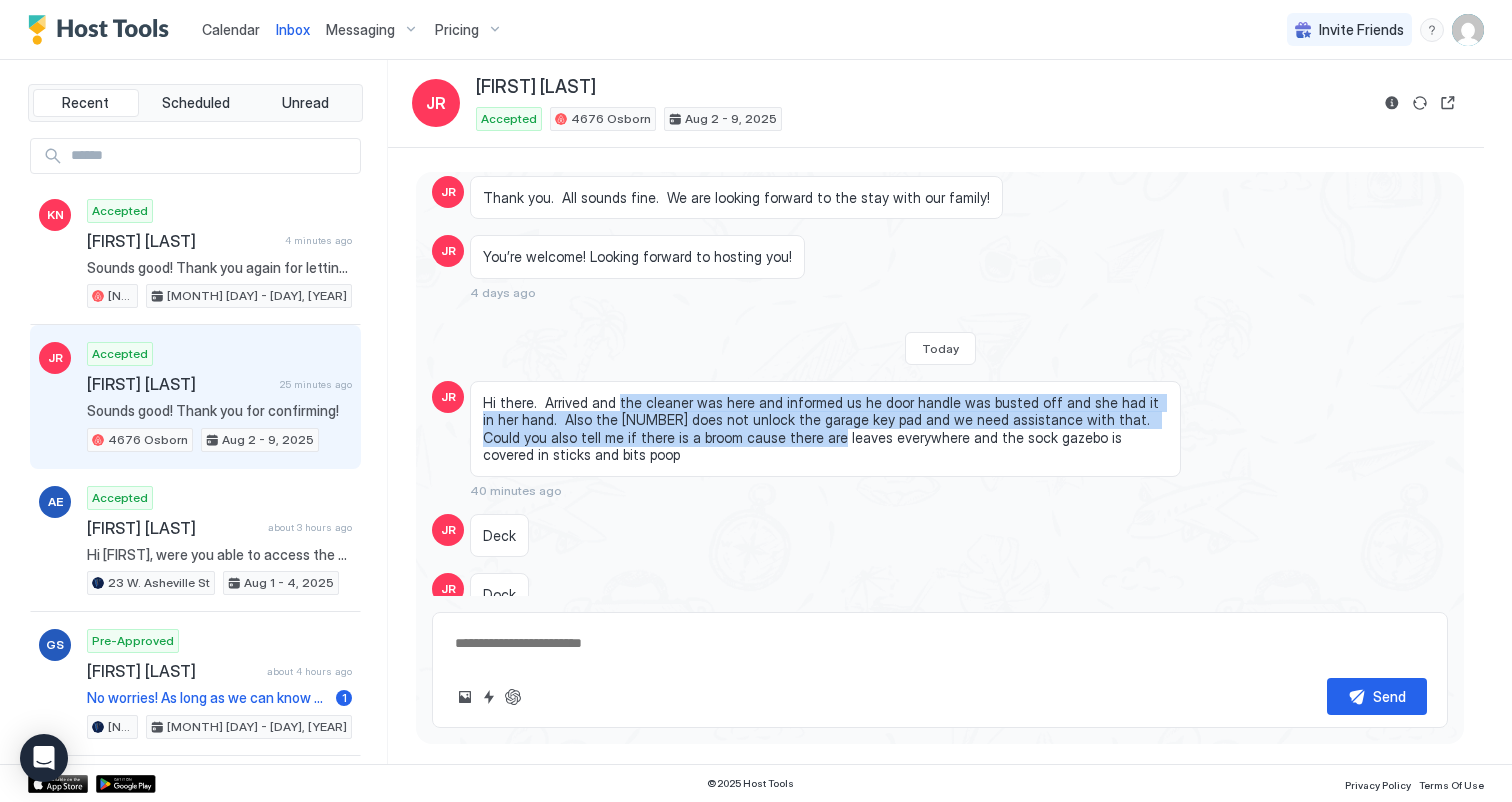 drag, startPoint x: 614, startPoint y: 289, endPoint x: 737, endPoint y: 313, distance: 125.31959 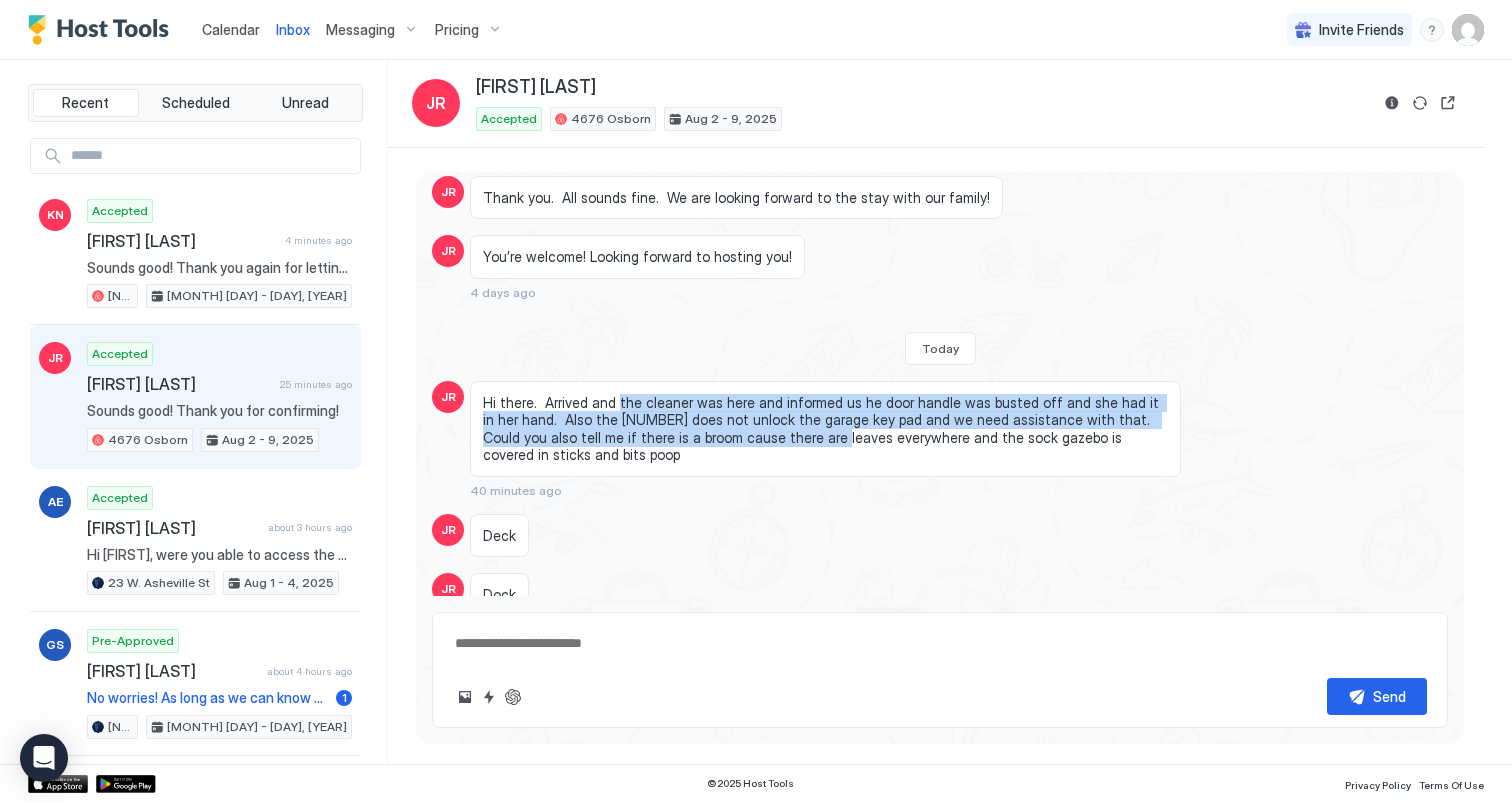 click on "Hi there.  Arrived and the cleaner was here and informed us he door handle was busted off and she had it in her hand.  Also the [NUMBER] does not unlock the garage key pad and we need assistance with that.  Could you also tell me if there is a broom cause there are leaves everywhere and the sock gazebo is covered in sticks and bits poop" at bounding box center (825, 429) 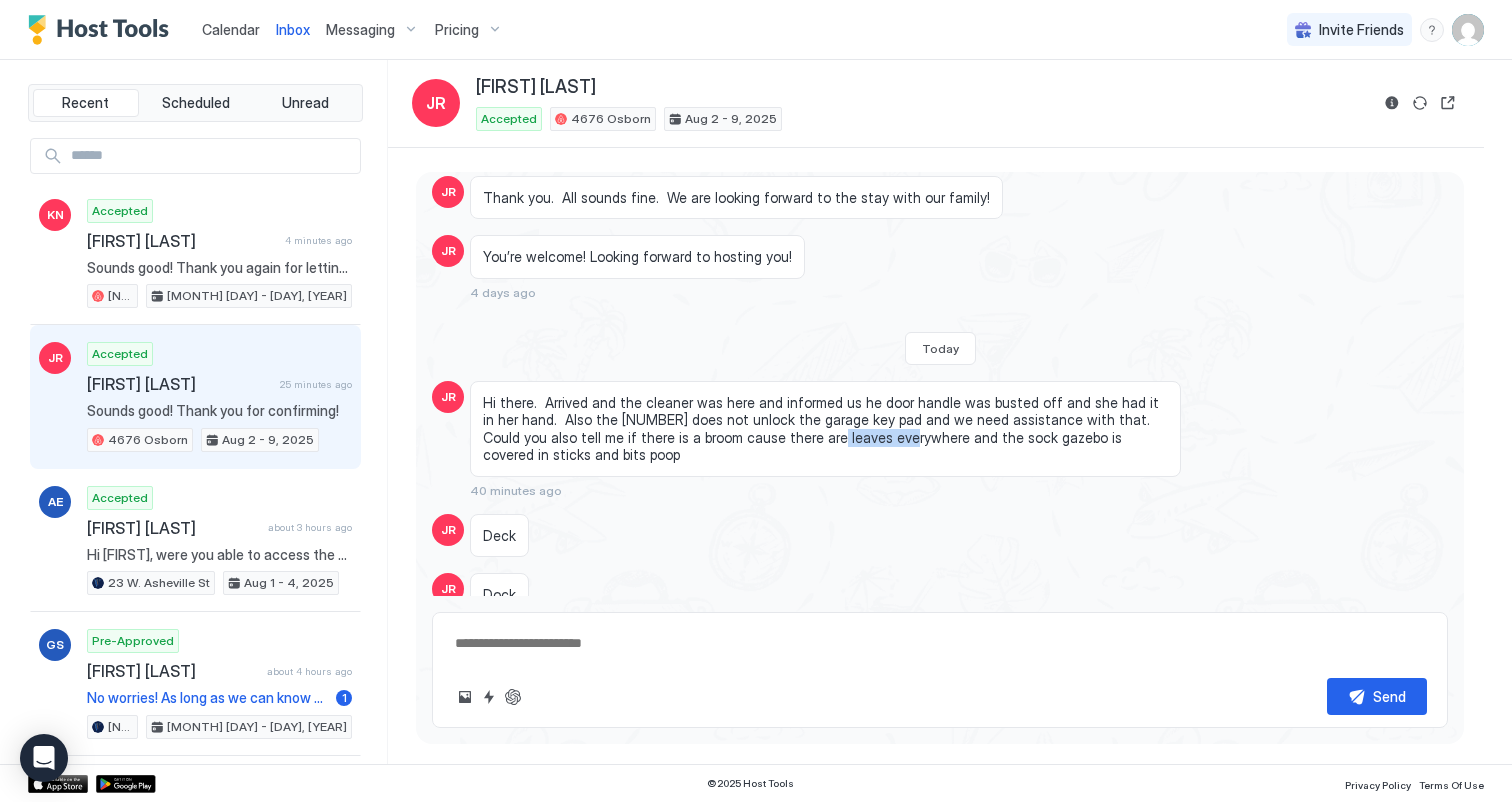 drag, startPoint x: 734, startPoint y: 311, endPoint x: 809, endPoint y: 311, distance: 75 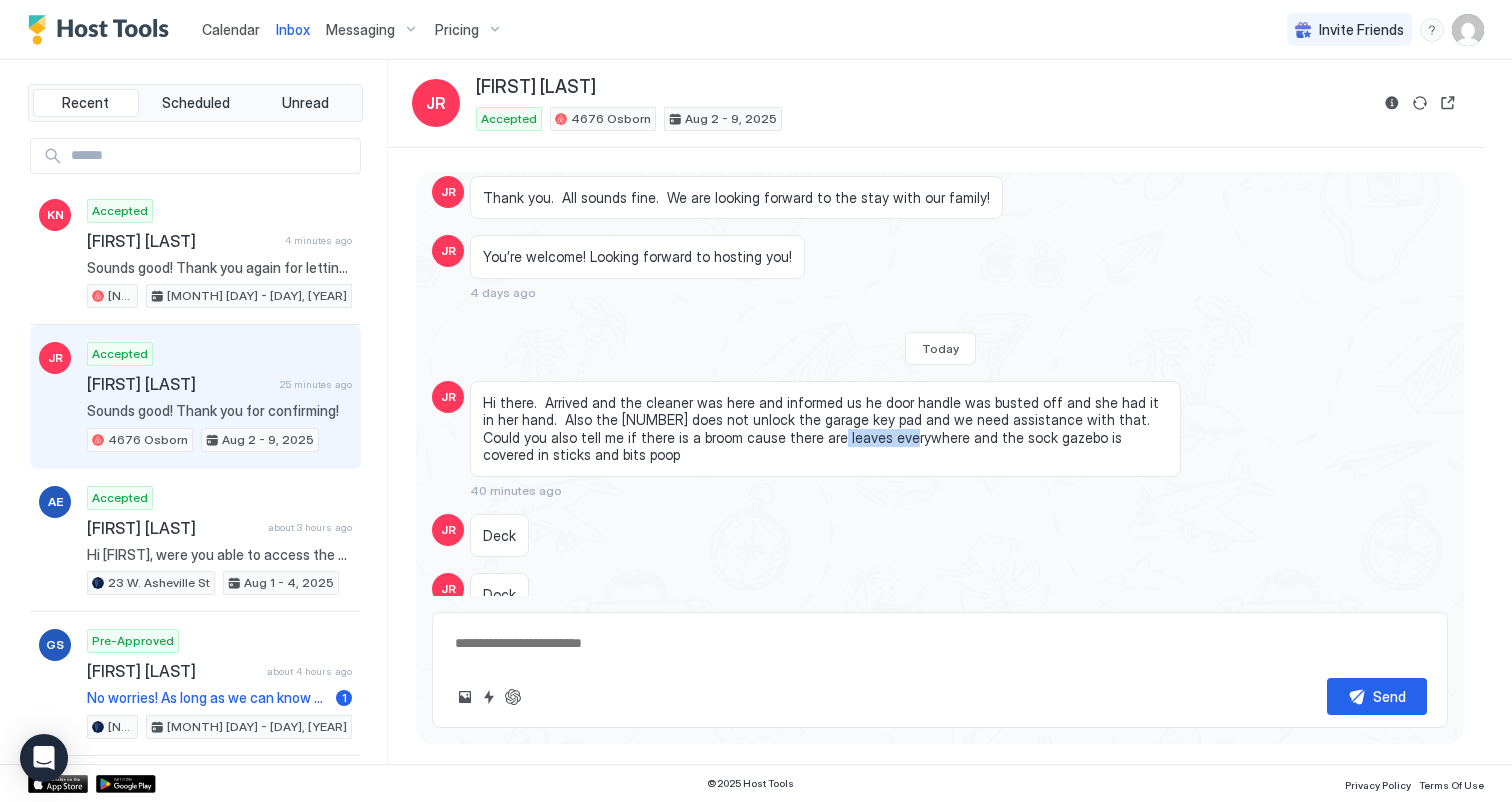 click on "Hi there.  Arrived and the cleaner was here and informed us he door handle was busted off and she had it in her hand.  Also the [NUMBER] does not unlock the garage key pad and we need assistance with that.  Could you also tell me if there is a broom cause there are leaves everywhere and the sock gazebo is covered in sticks and bits poop" at bounding box center (825, 429) 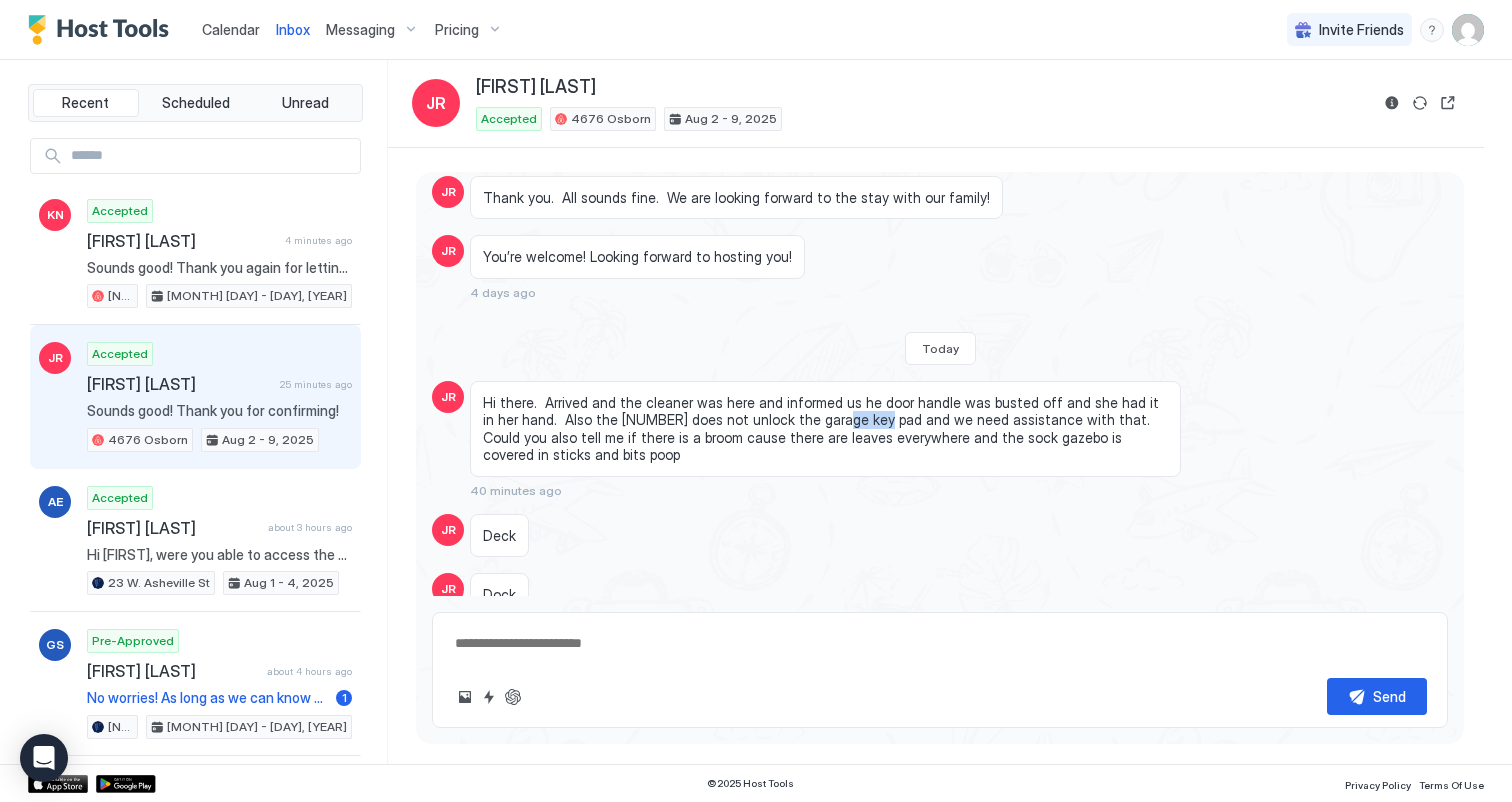 drag, startPoint x: 788, startPoint y: 300, endPoint x: 831, endPoint y: 300, distance: 43 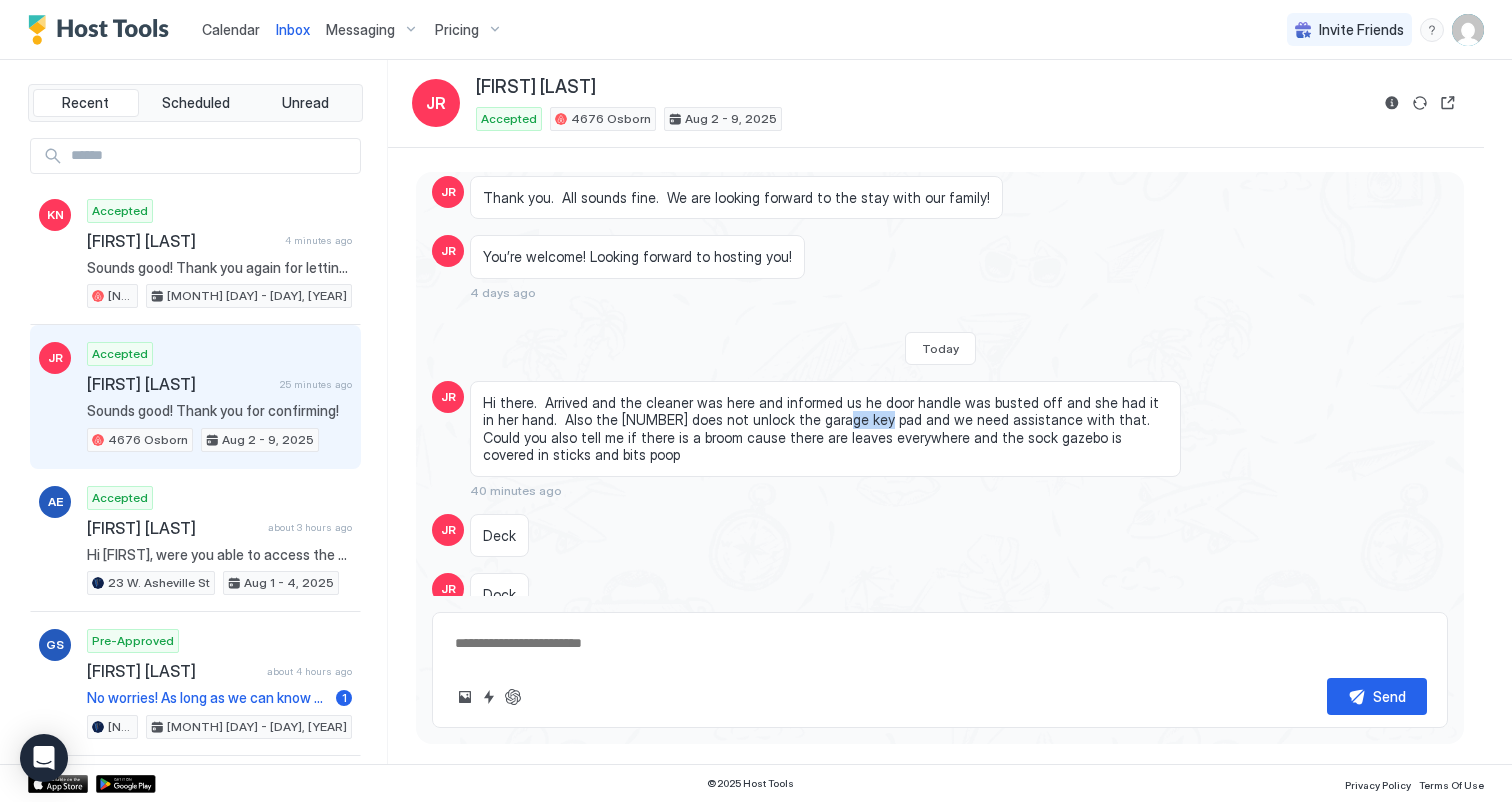 click on "Hi there.  Arrived and the cleaner was here and informed us he door handle was busted off and she had it in her hand.  Also the [NUMBER] does not unlock the garage key pad and we need assistance with that.  Could you also tell me if there is a broom cause there are leaves everywhere and the sock gazebo is covered in sticks and bits poop" at bounding box center [825, 429] 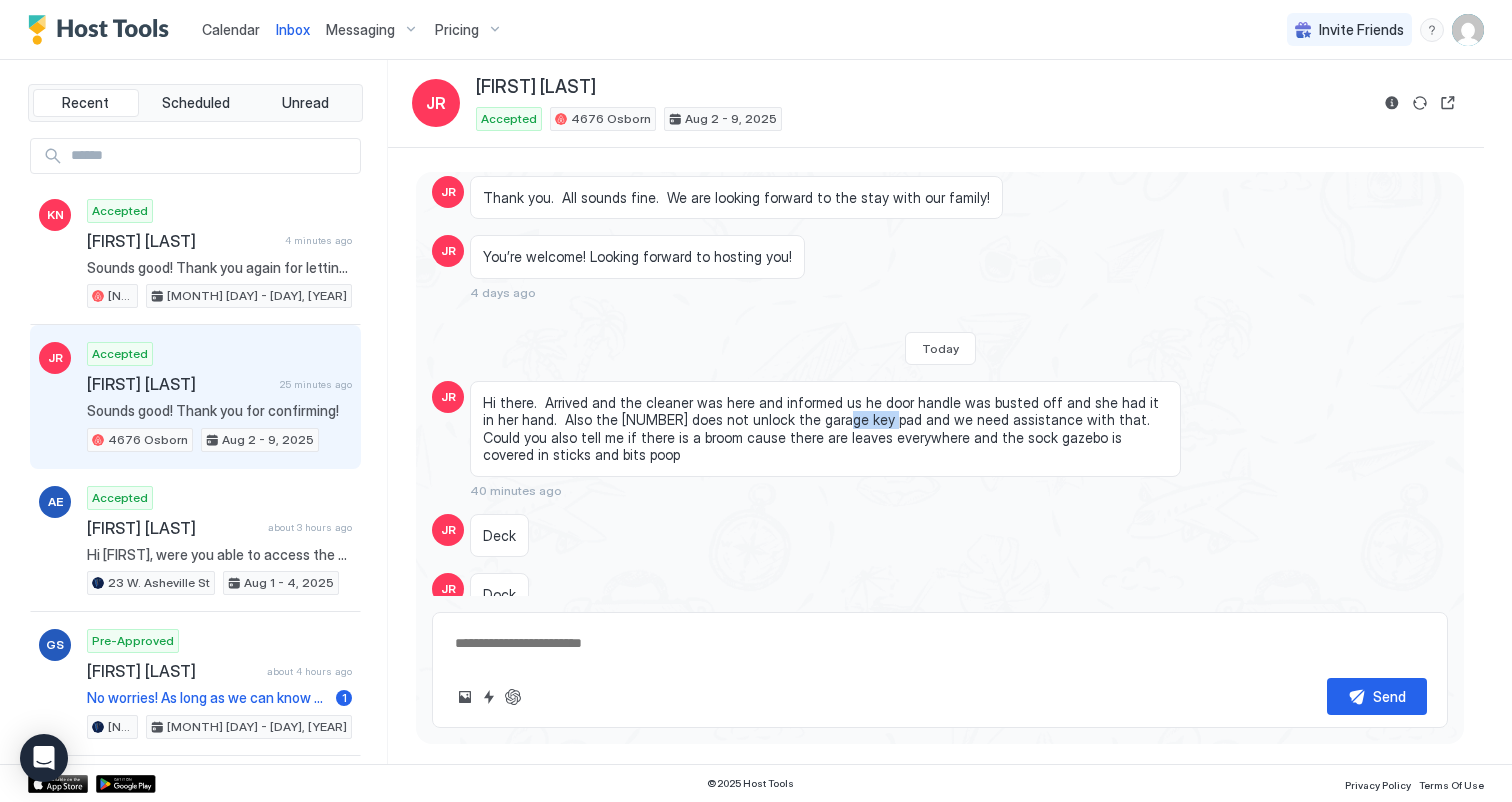 click on "Hi there.  Arrived and the cleaner was here and informed us he door handle was busted off and she had it in her hand.  Also the [NUMBER] does not unlock the garage key pad and we need assistance with that.  Could you also tell me if there is a broom cause there are leaves everywhere and the sock gazebo is covered in sticks and bits poop" at bounding box center [825, 429] 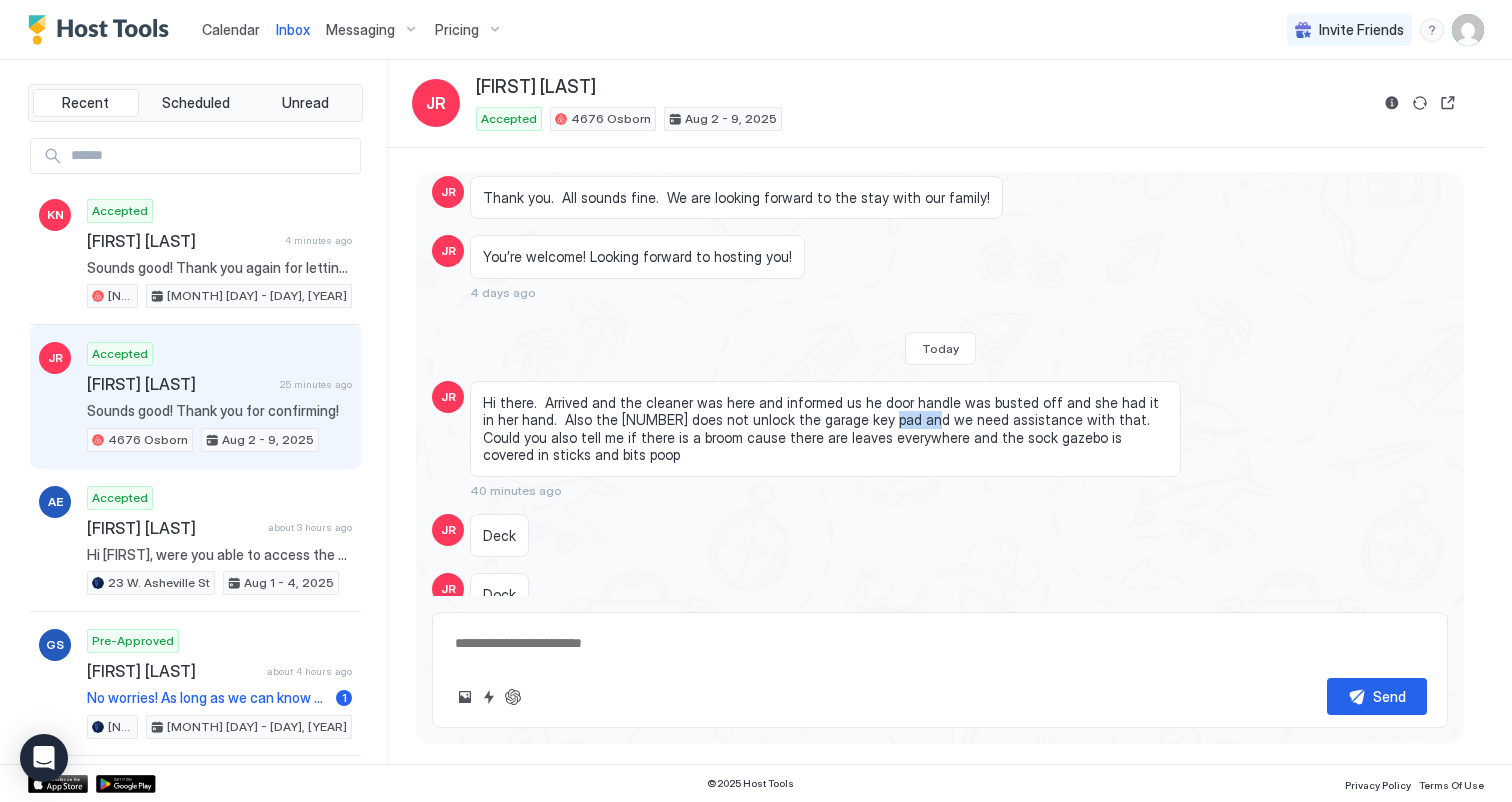 drag, startPoint x: 831, startPoint y: 300, endPoint x: 869, endPoint y: 300, distance: 38 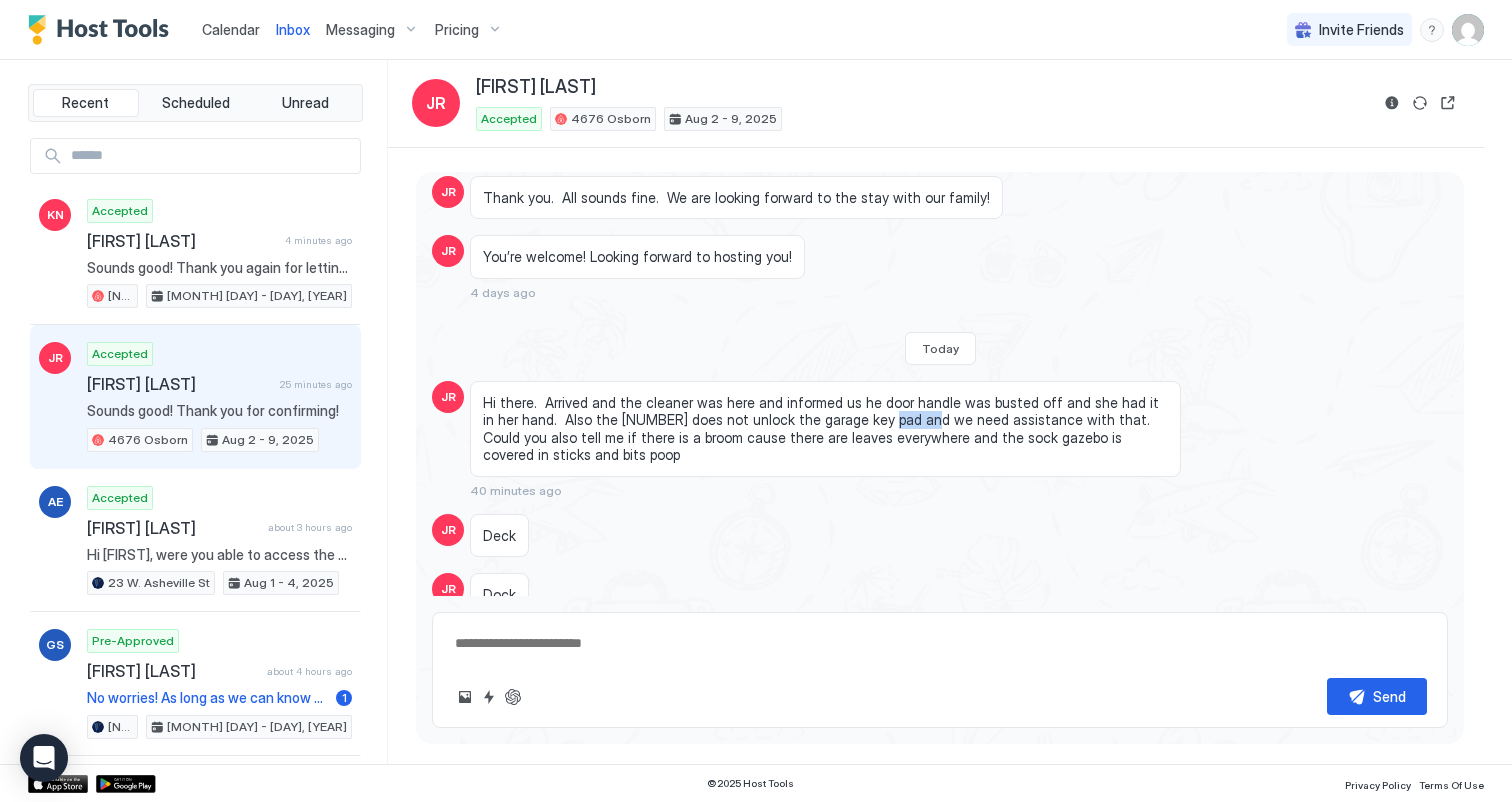 click on "Hi there.  Arrived and the cleaner was here and informed us he door handle was busted off and she had it in her hand.  Also the [NUMBER] does not unlock the garage key pad and we need assistance with that.  Could you also tell me if there is a broom cause there are leaves everywhere and the sock gazebo is covered in sticks and bits poop" at bounding box center [825, 429] 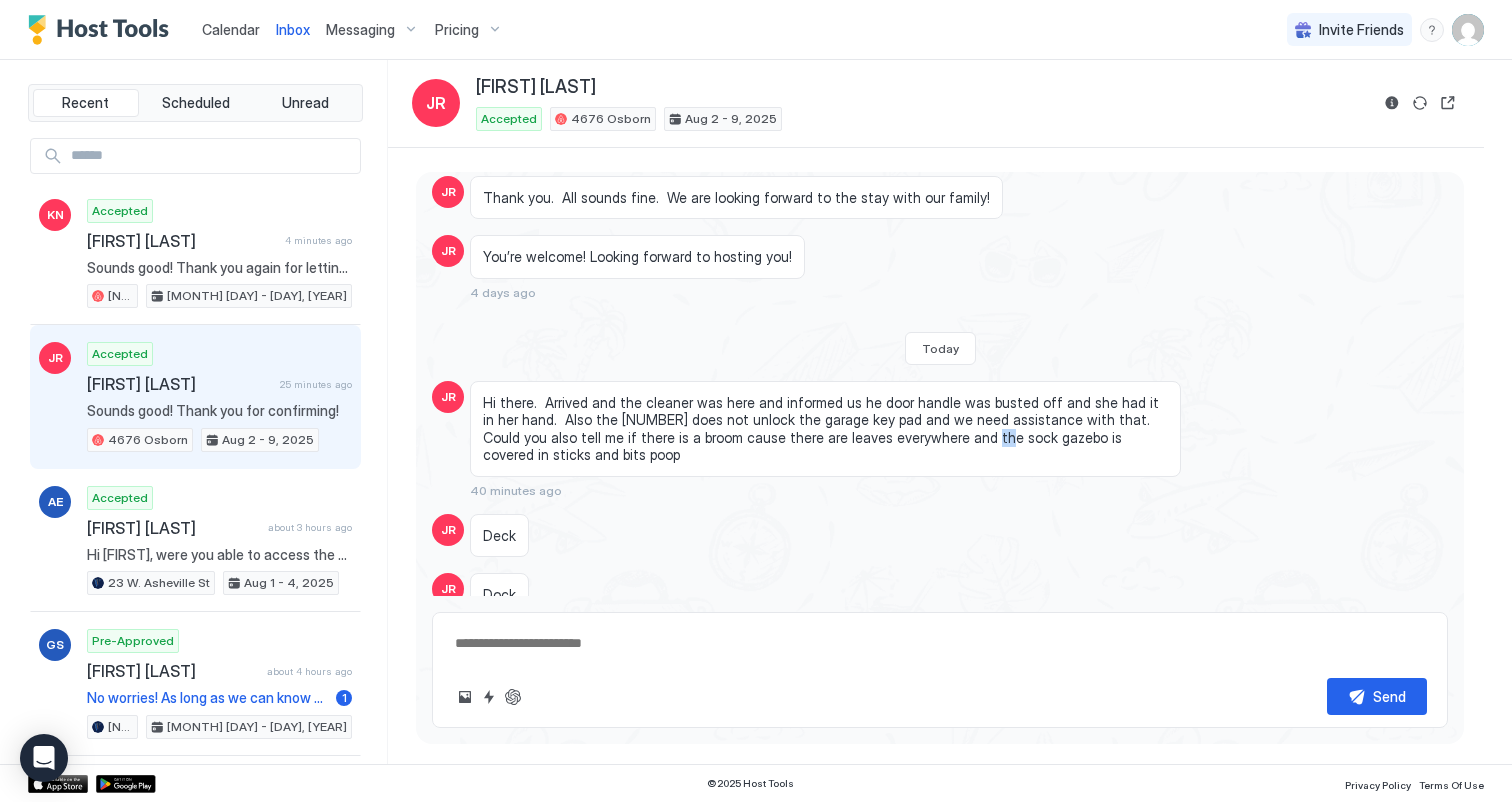 drag, startPoint x: 898, startPoint y: 308, endPoint x: 866, endPoint y: 308, distance: 32 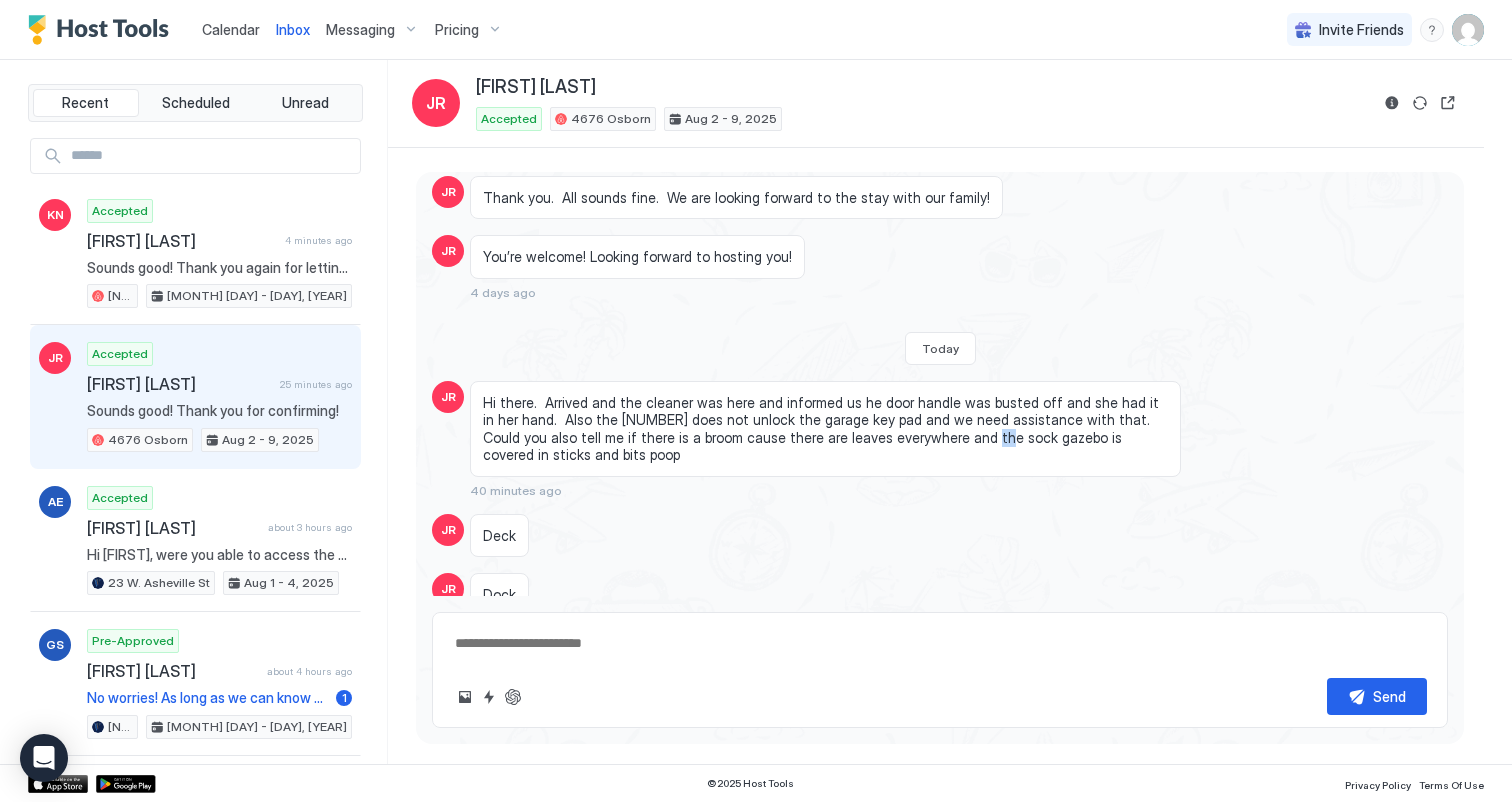 click on "Hi there.  Arrived and the cleaner was here and informed us he door handle was busted off and she had it in her hand.  Also the [NUMBER] does not unlock the garage key pad and we need assistance with that.  Could you also tell me if there is a broom cause there are leaves everywhere and the sock gazebo is covered in sticks and bits poop" at bounding box center [825, 429] 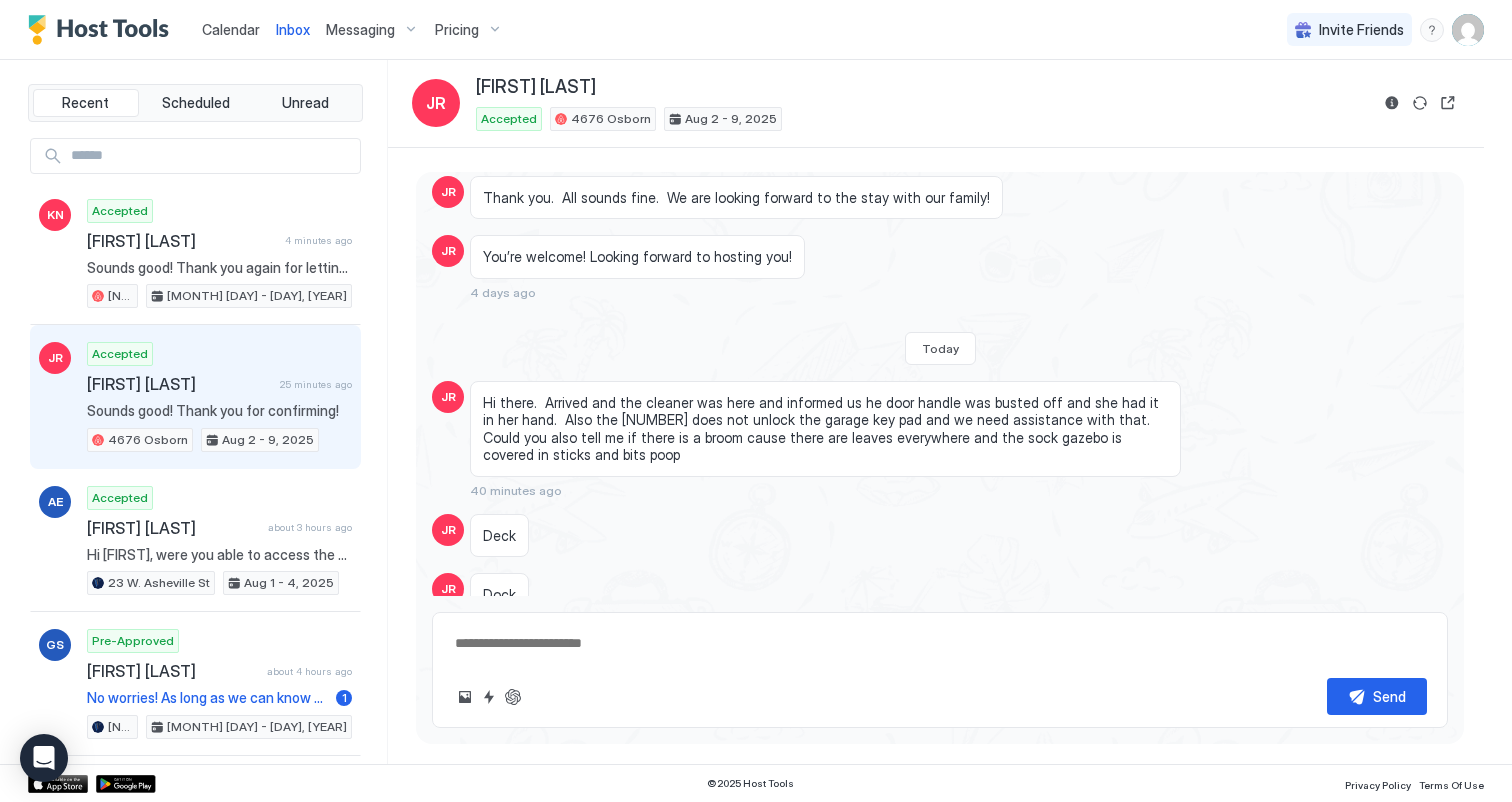click on "Hi there.  Arrived and the cleaner was here and informed us he door handle was busted off and she had it in her hand.  Also the [NUMBER] does not unlock the garage key pad and we need assistance with that.  Could you also tell me if there is a broom cause there are leaves everywhere and the sock gazebo is covered in sticks and bits poop" at bounding box center [825, 429] 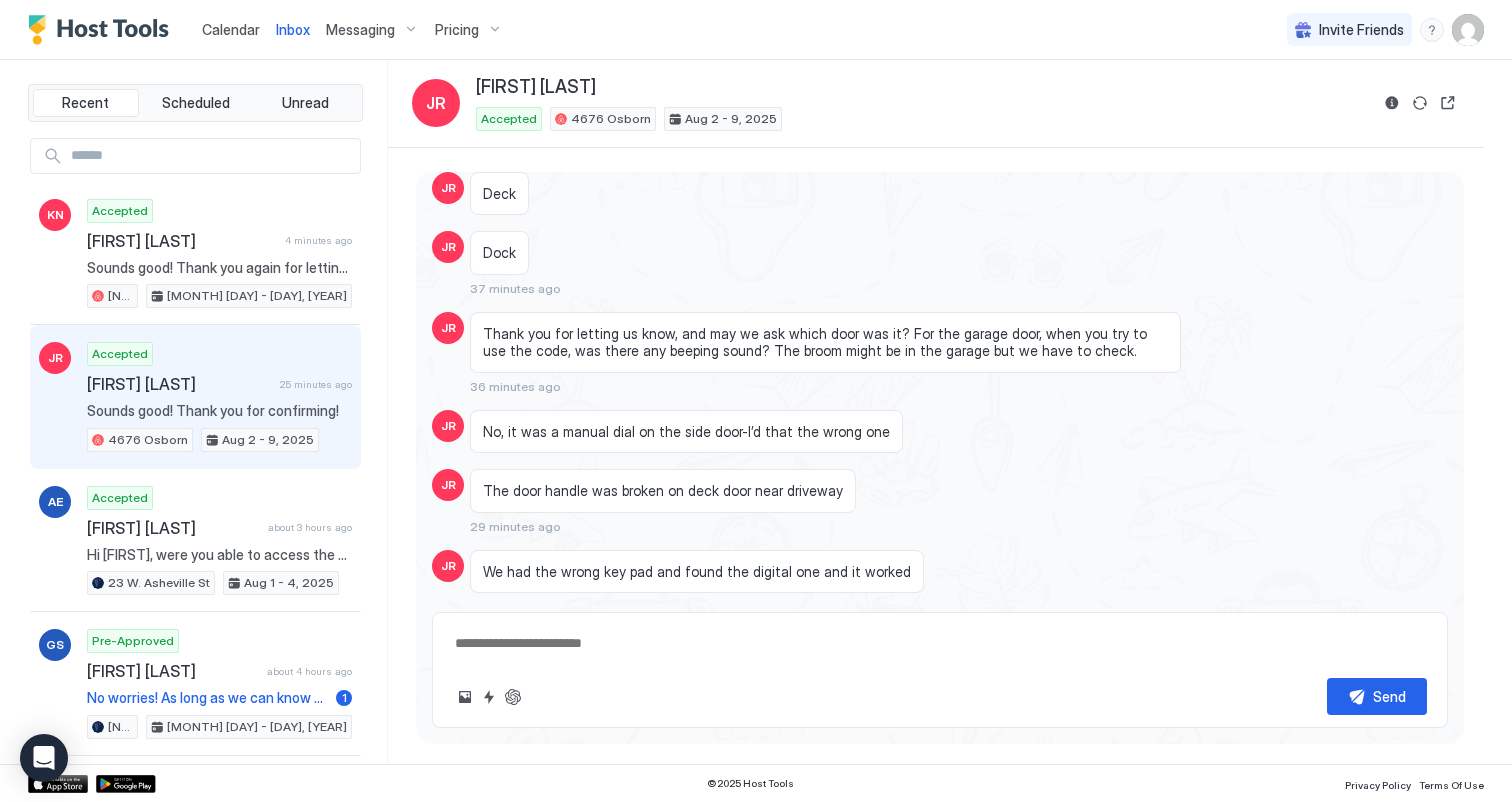 scroll, scrollTop: 3527, scrollLeft: 0, axis: vertical 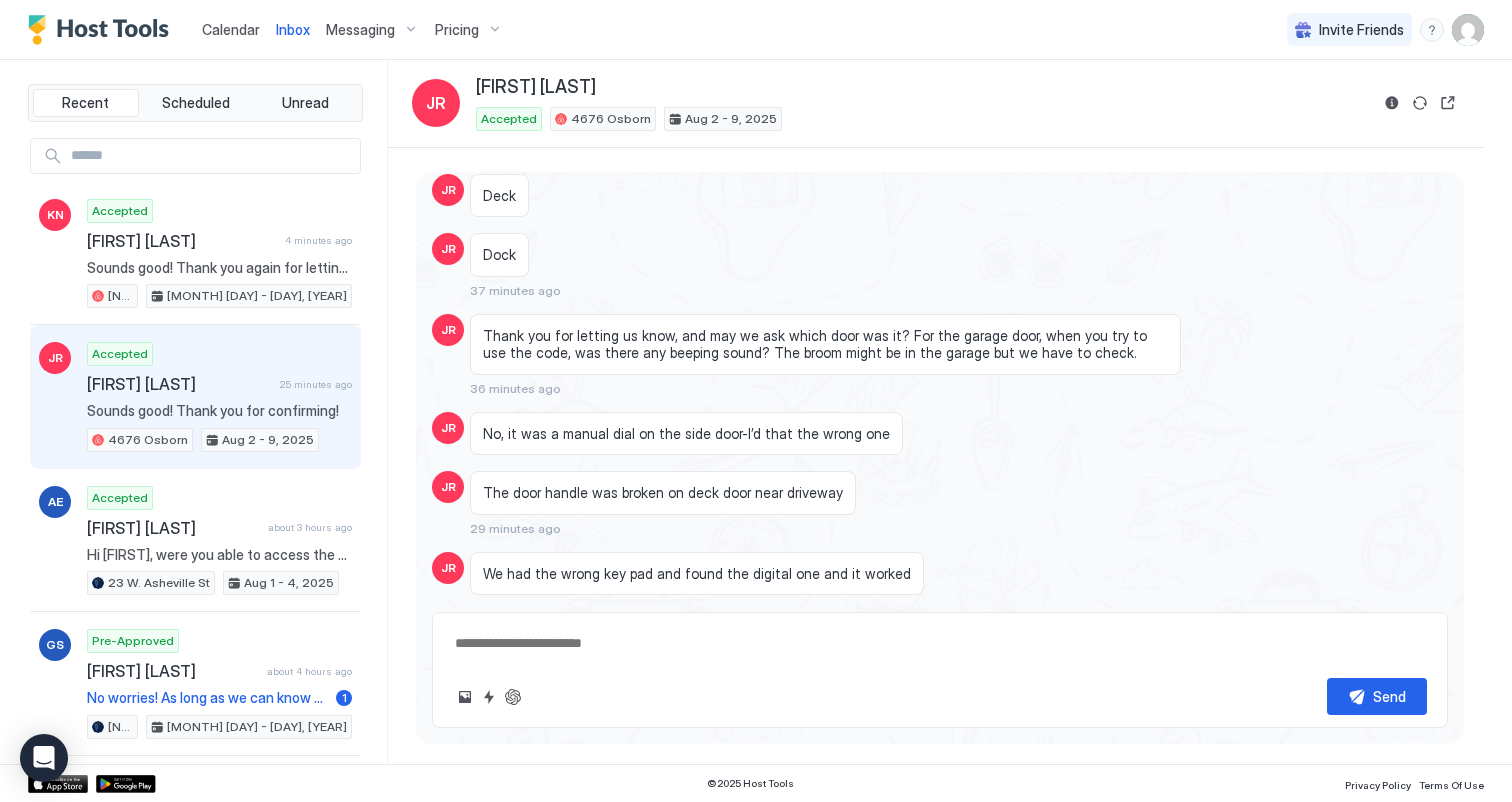 click at bounding box center (940, 643) 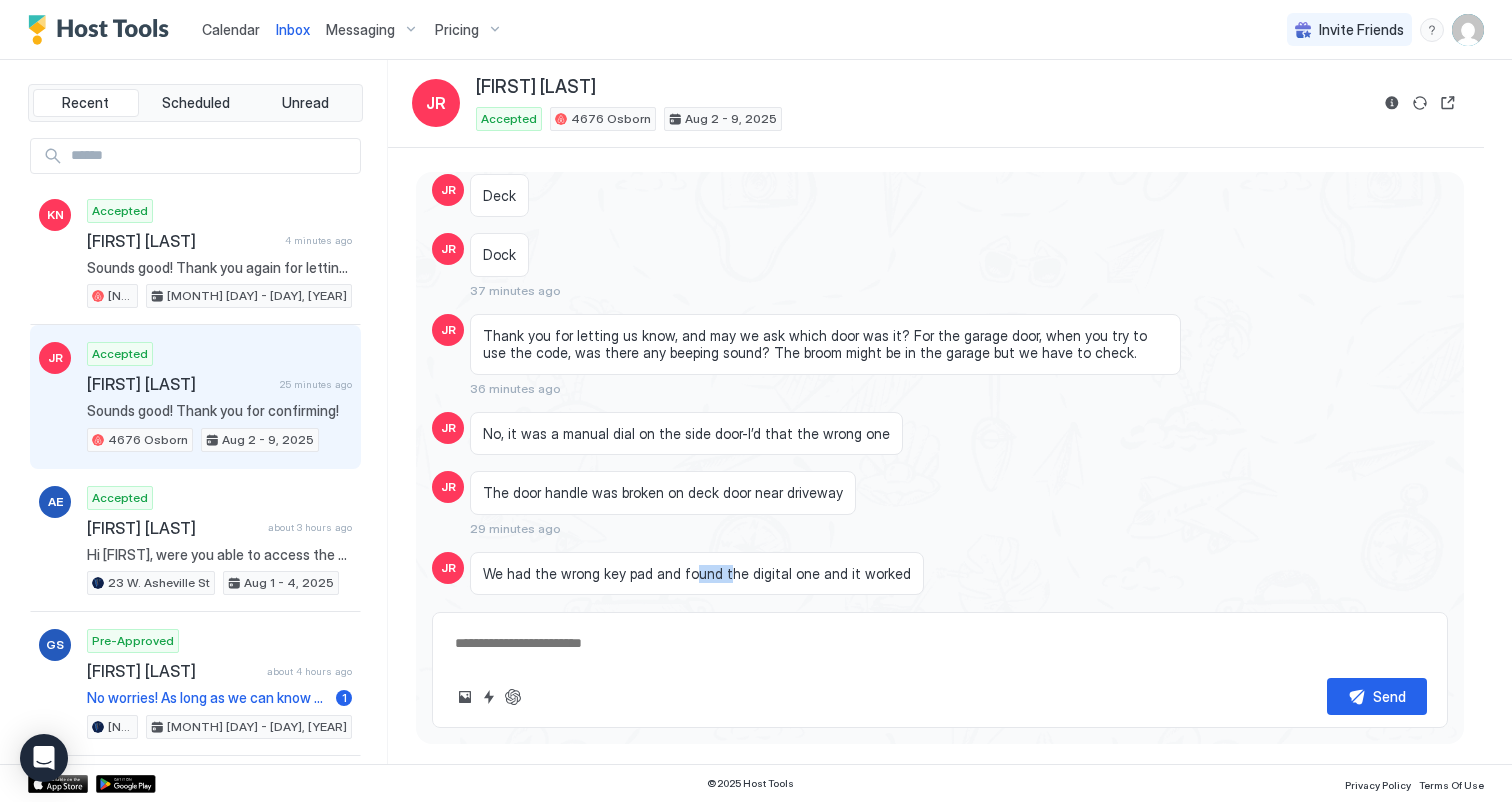 drag, startPoint x: 689, startPoint y: 434, endPoint x: 734, endPoint y: 434, distance: 45 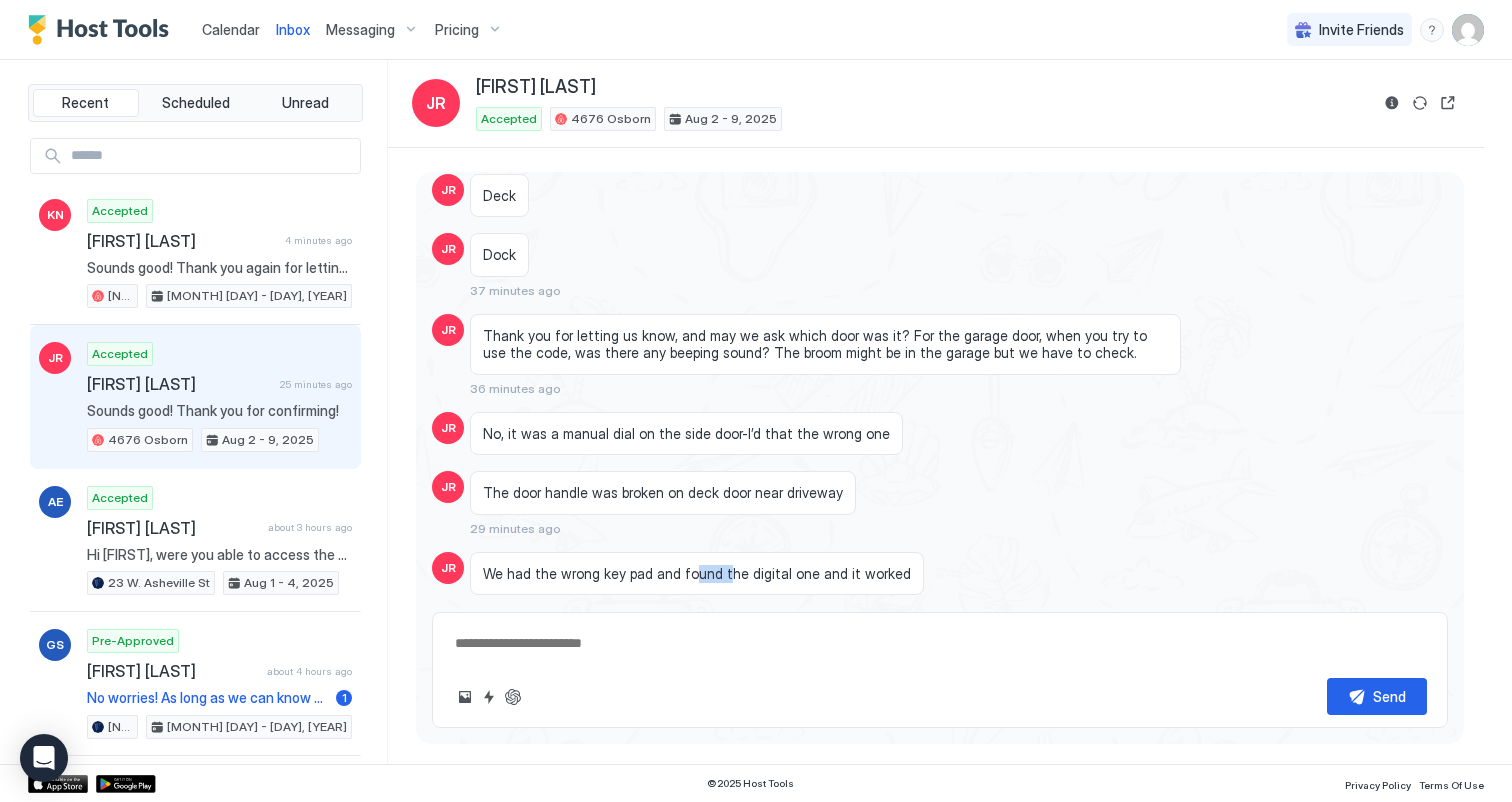 click on "We had the wrong key pad and found the digital one and it worked" at bounding box center (697, 574) 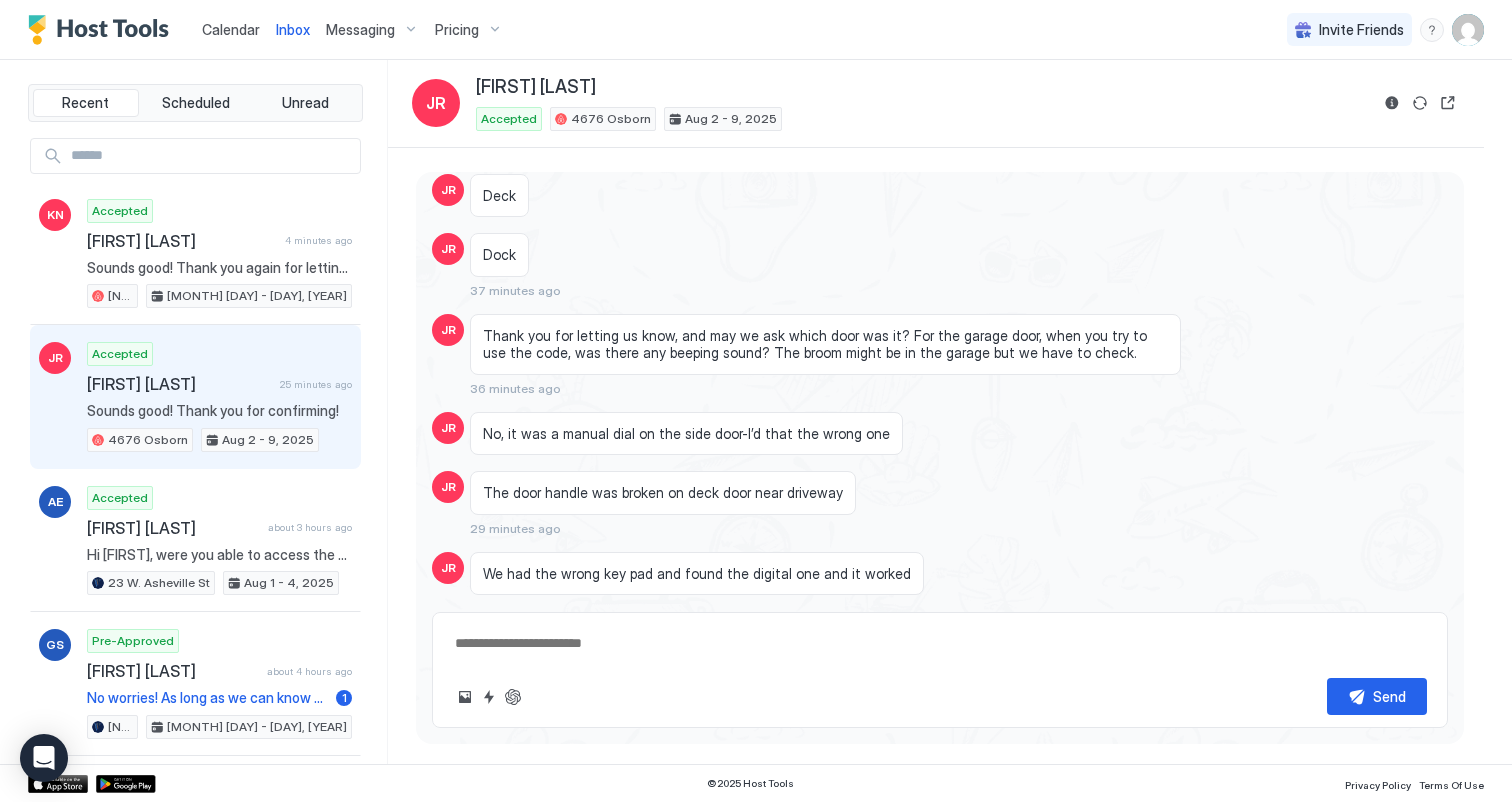 click on "We had the wrong key pad and found the digital one and it worked" at bounding box center (697, 574) 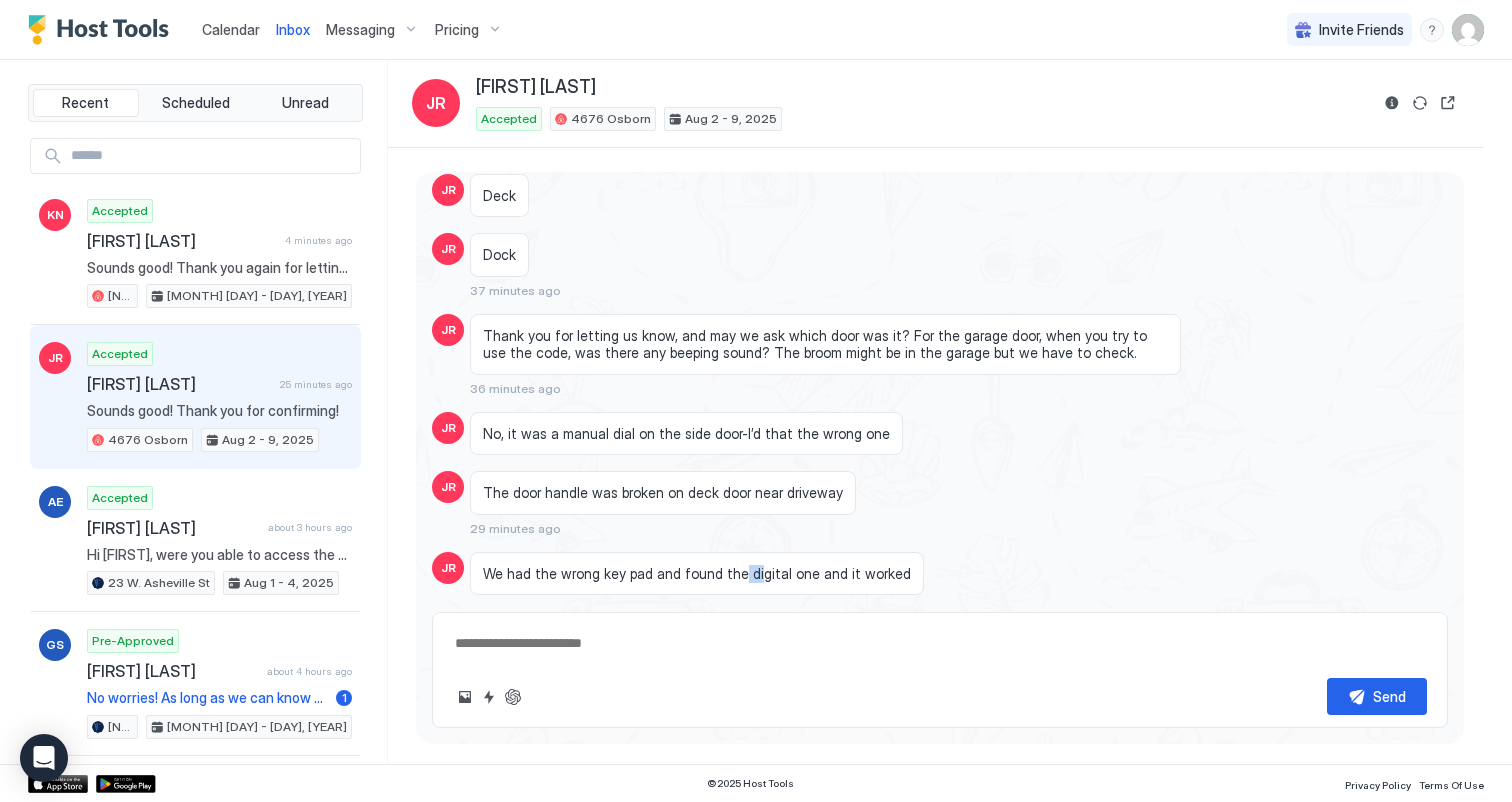drag, startPoint x: 738, startPoint y: 433, endPoint x: 771, endPoint y: 433, distance: 33 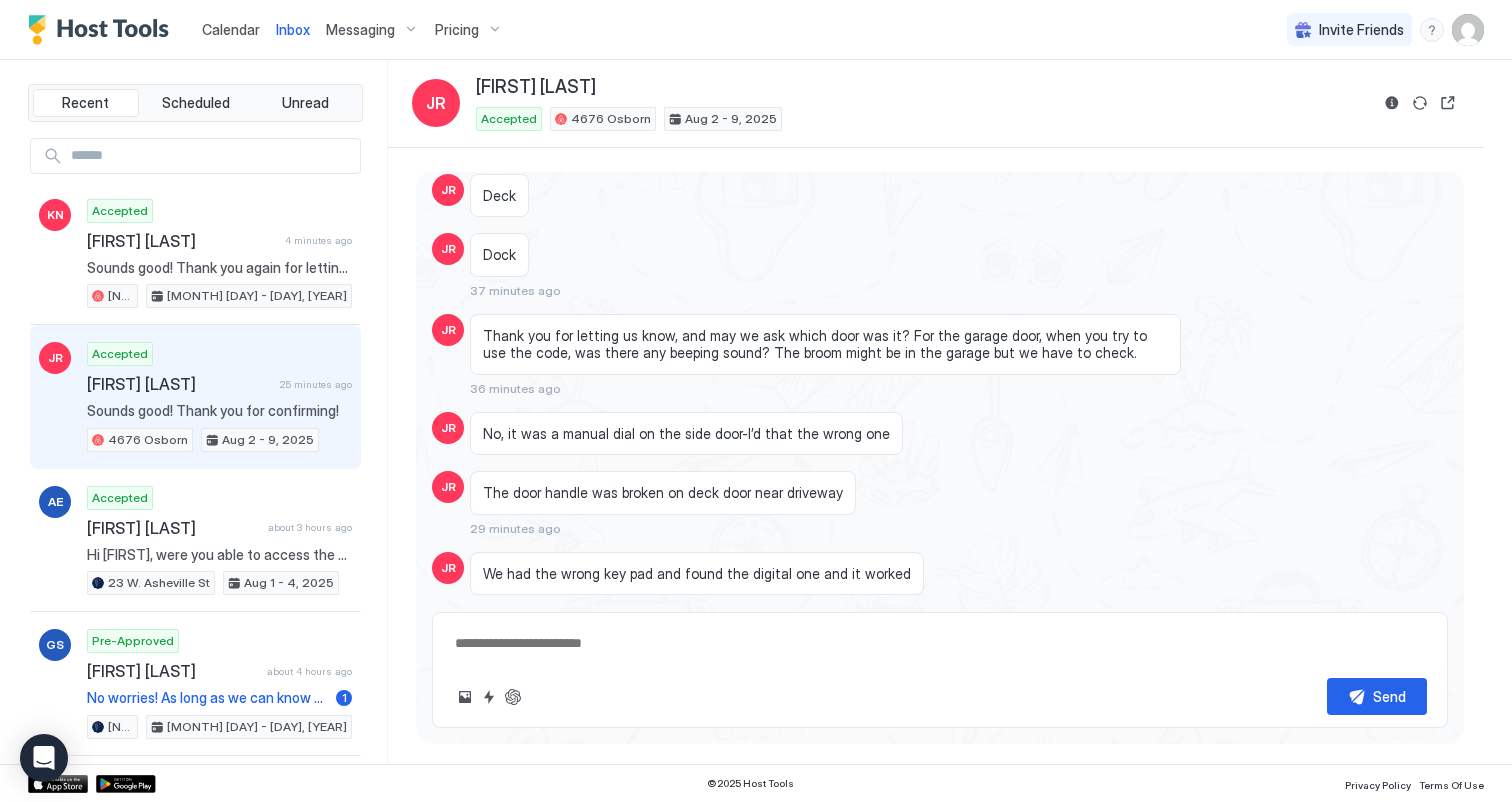click on "We had the wrong key pad and found the digital one and it worked" at bounding box center (697, 574) 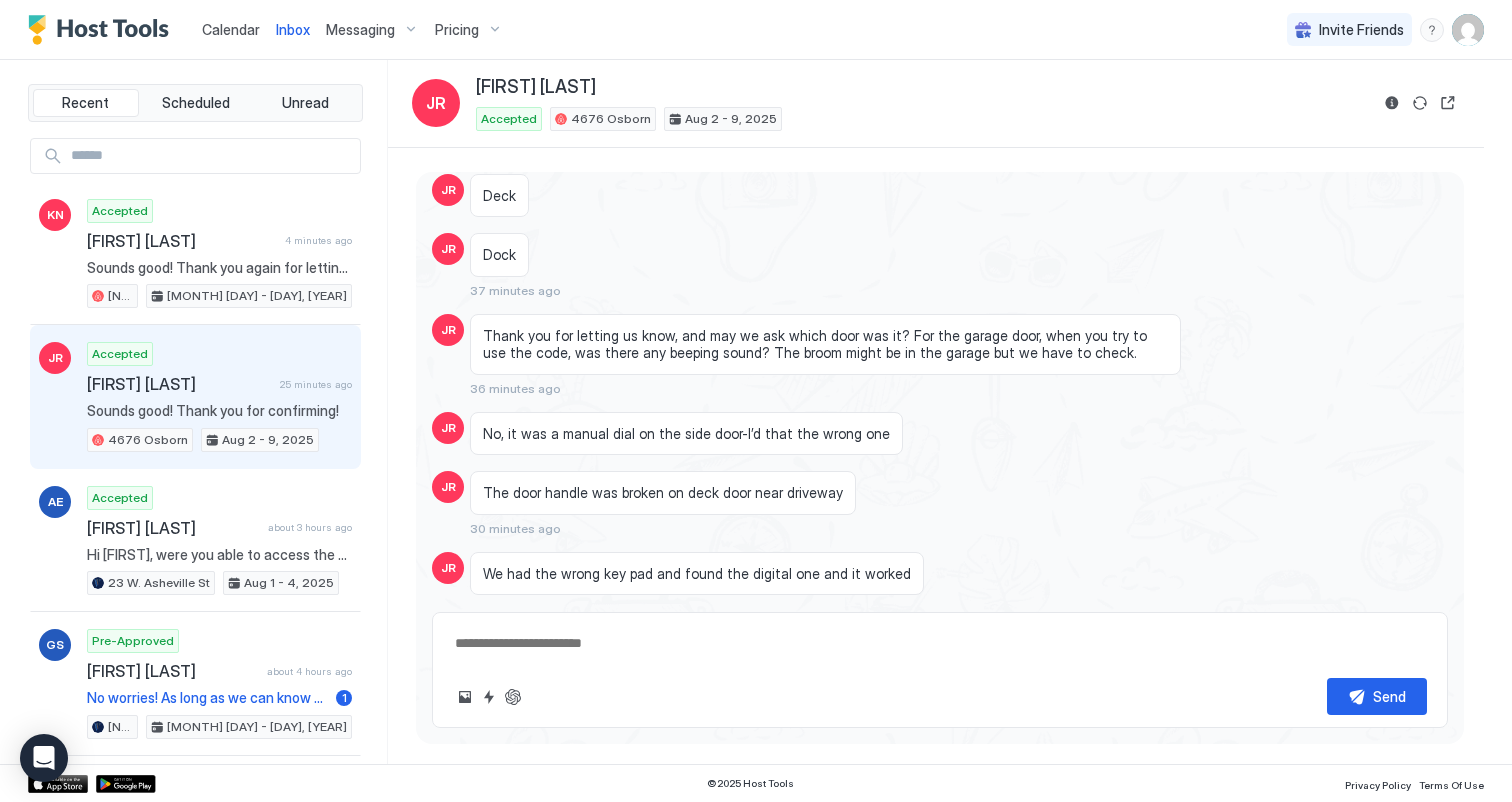 click on "Sounds good! Thank you for confirming!" at bounding box center (610, 654) 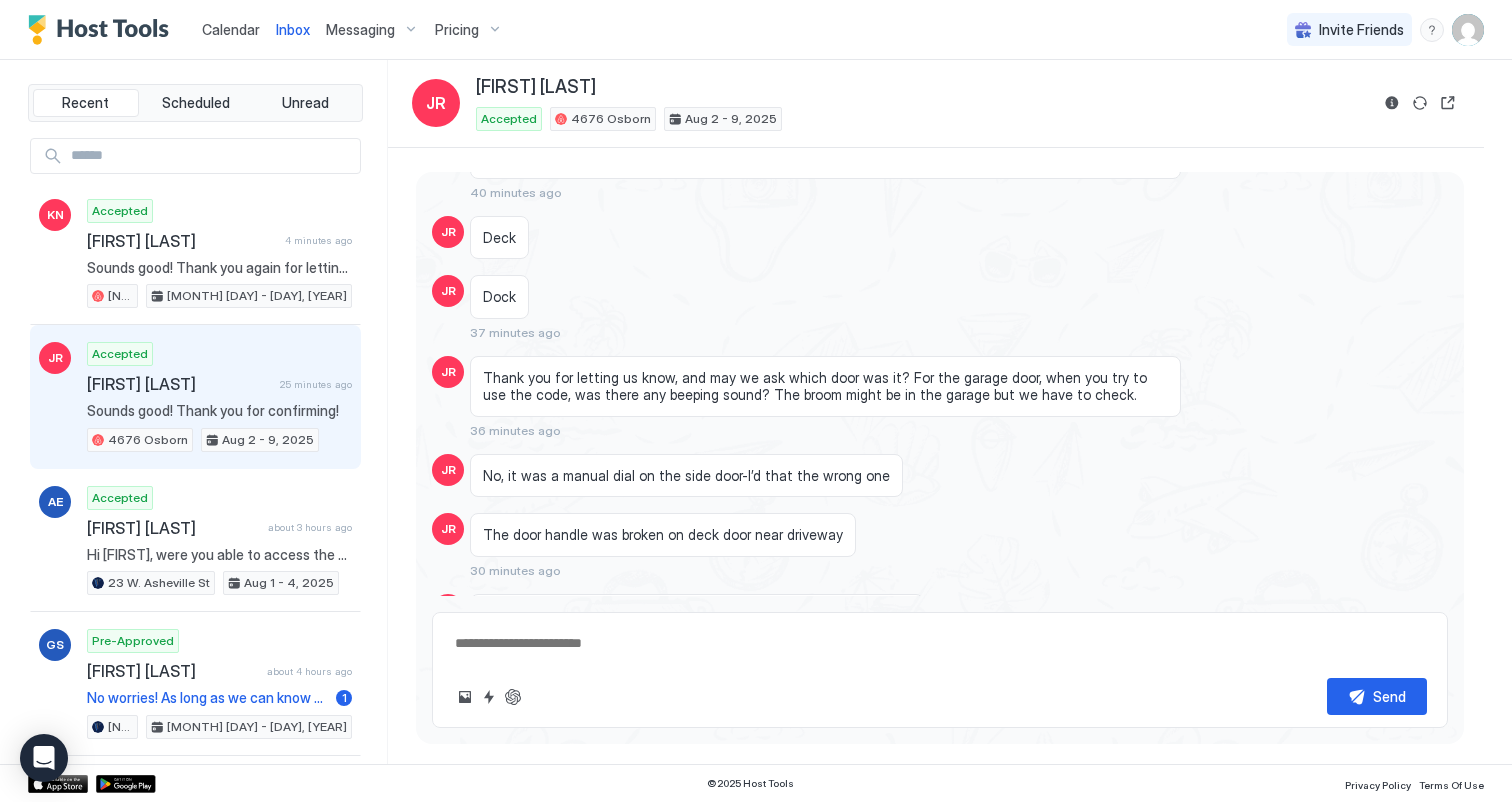 scroll, scrollTop: 3473, scrollLeft: 0, axis: vertical 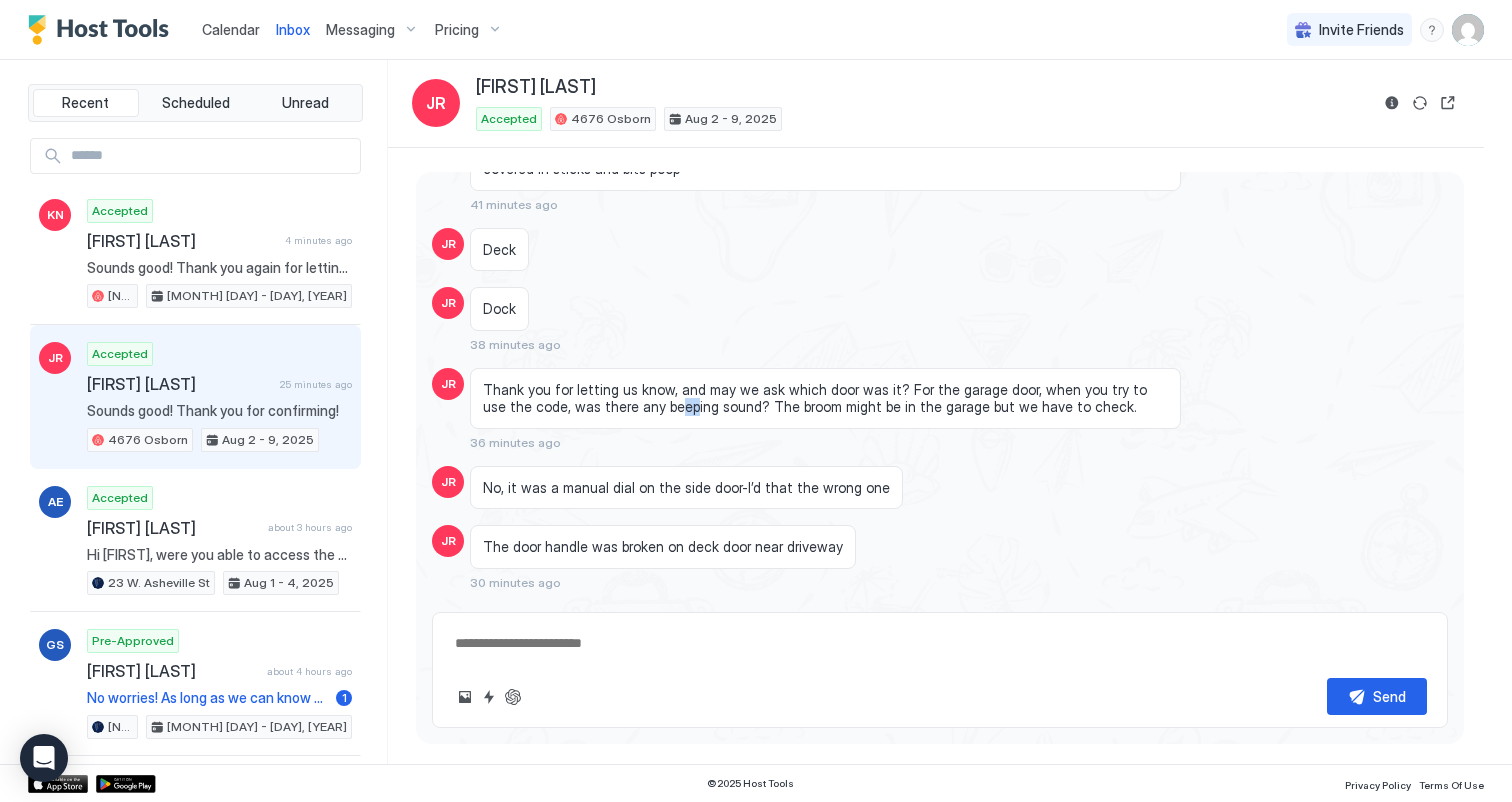 drag, startPoint x: 621, startPoint y: 268, endPoint x: 646, endPoint y: 268, distance: 25 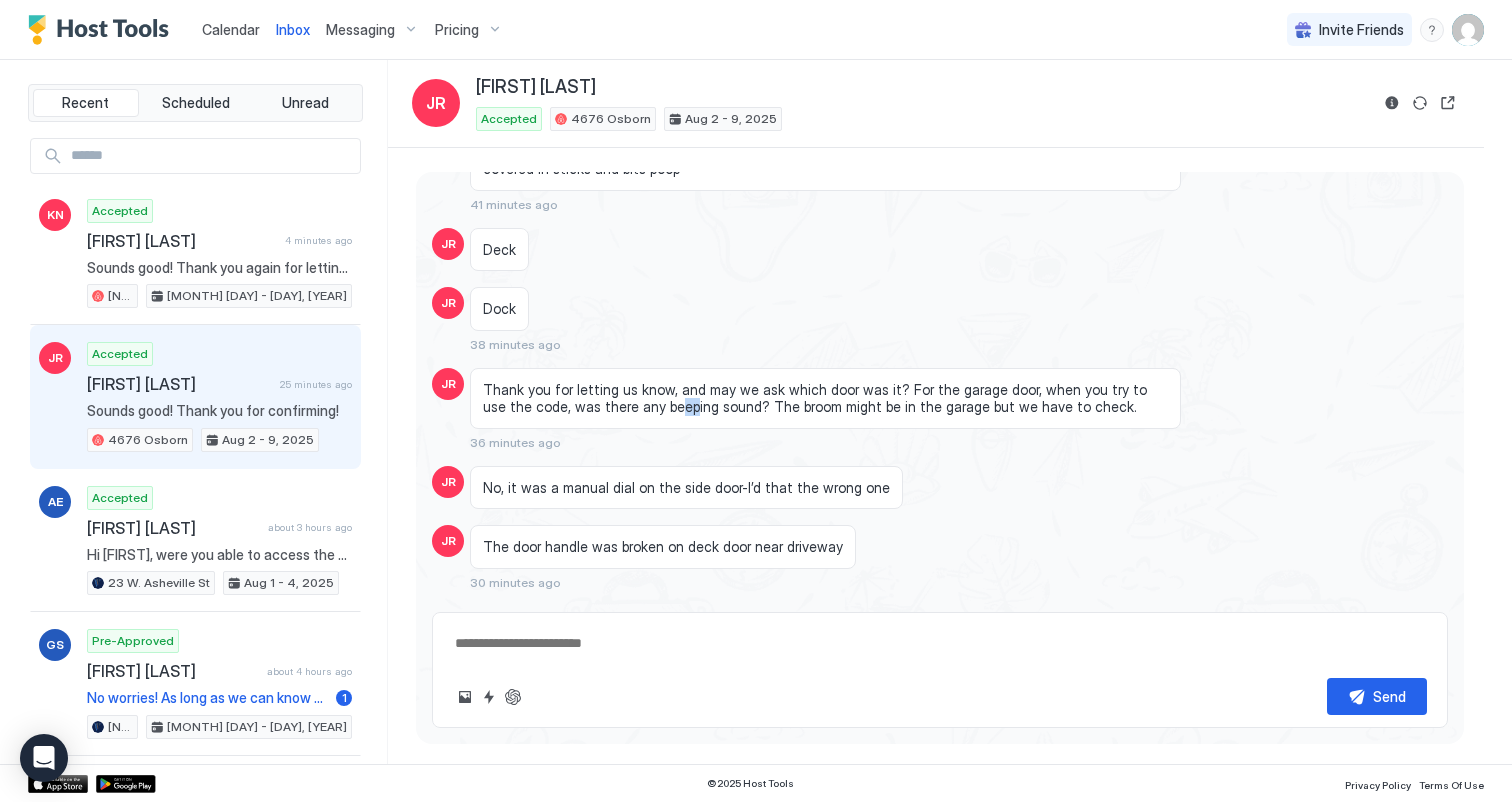 click on "Thank you for letting us know, and may we ask which door was it? For the garage door, when you try to use the code, was there any beeping sound? The broom might be in the garage but we have to check." at bounding box center [825, 398] 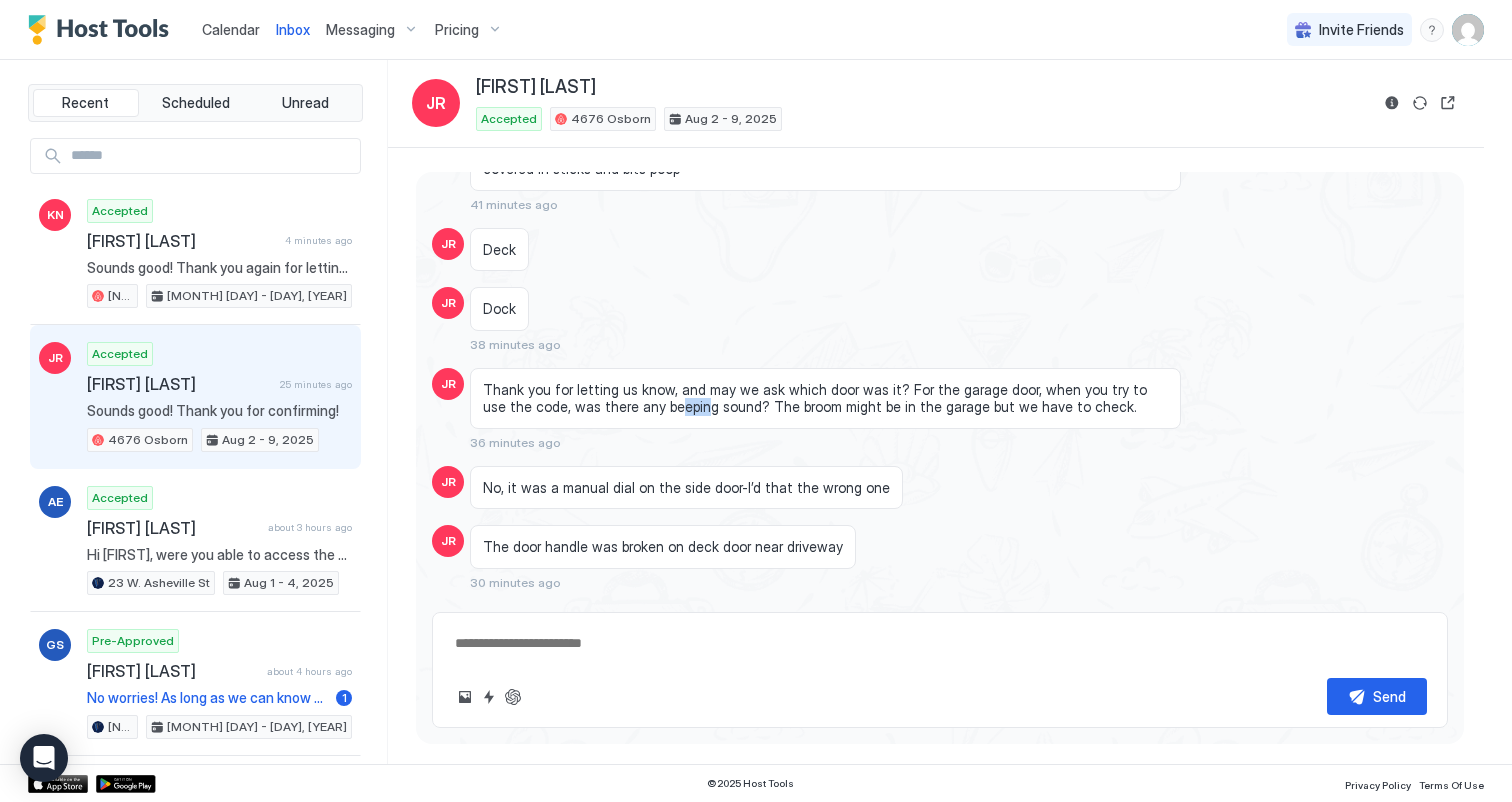 click on "Thank you for letting us know, and may we ask which door was it? For the garage door, when you try to use the code, was there any beeping sound? The broom might be in the garage but we have to check." at bounding box center [825, 398] 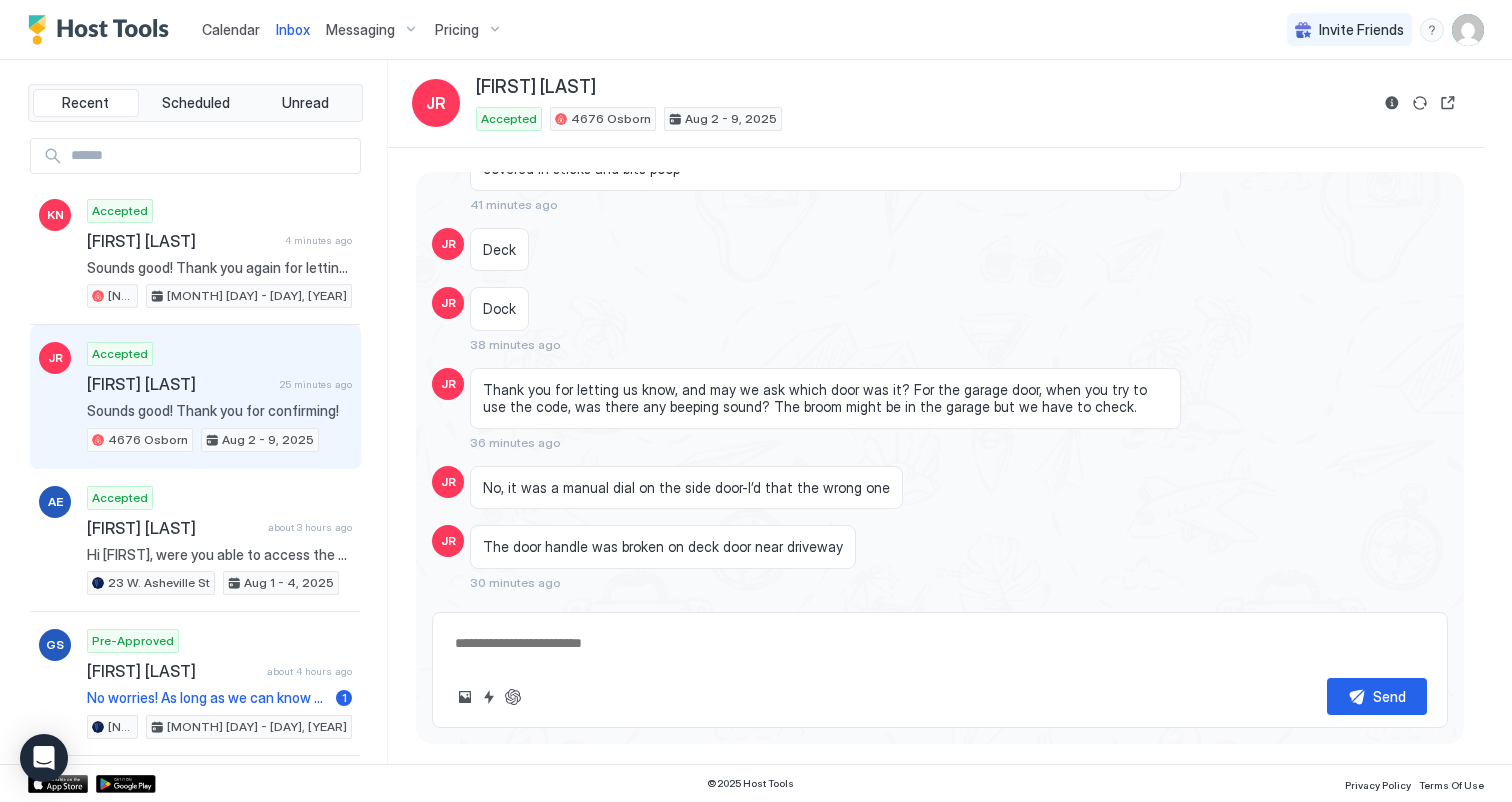 click on "No, it was a manual dial on the side door-I’d that the wrong one" at bounding box center [686, 488] 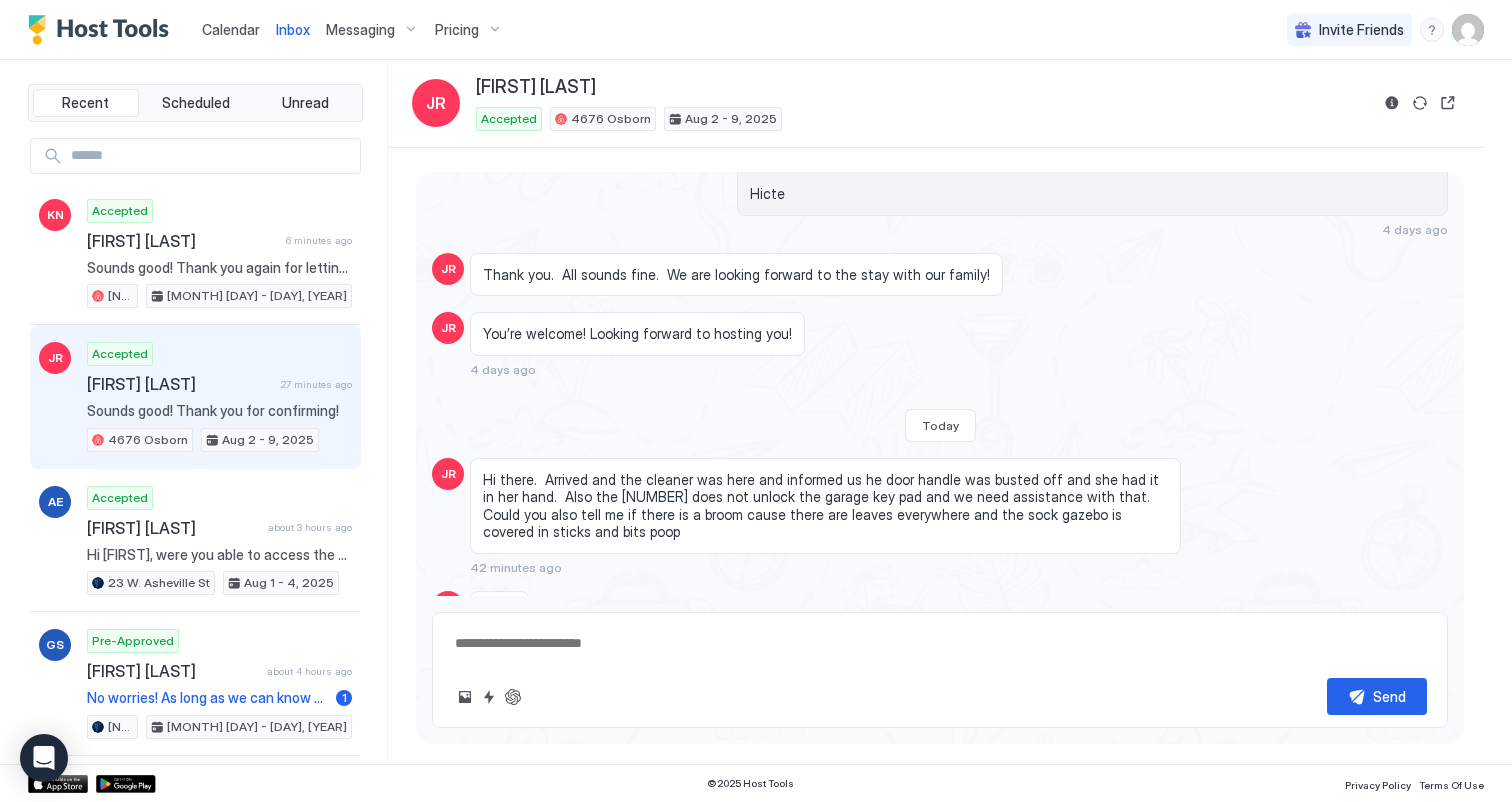 scroll, scrollTop: 3116, scrollLeft: 0, axis: vertical 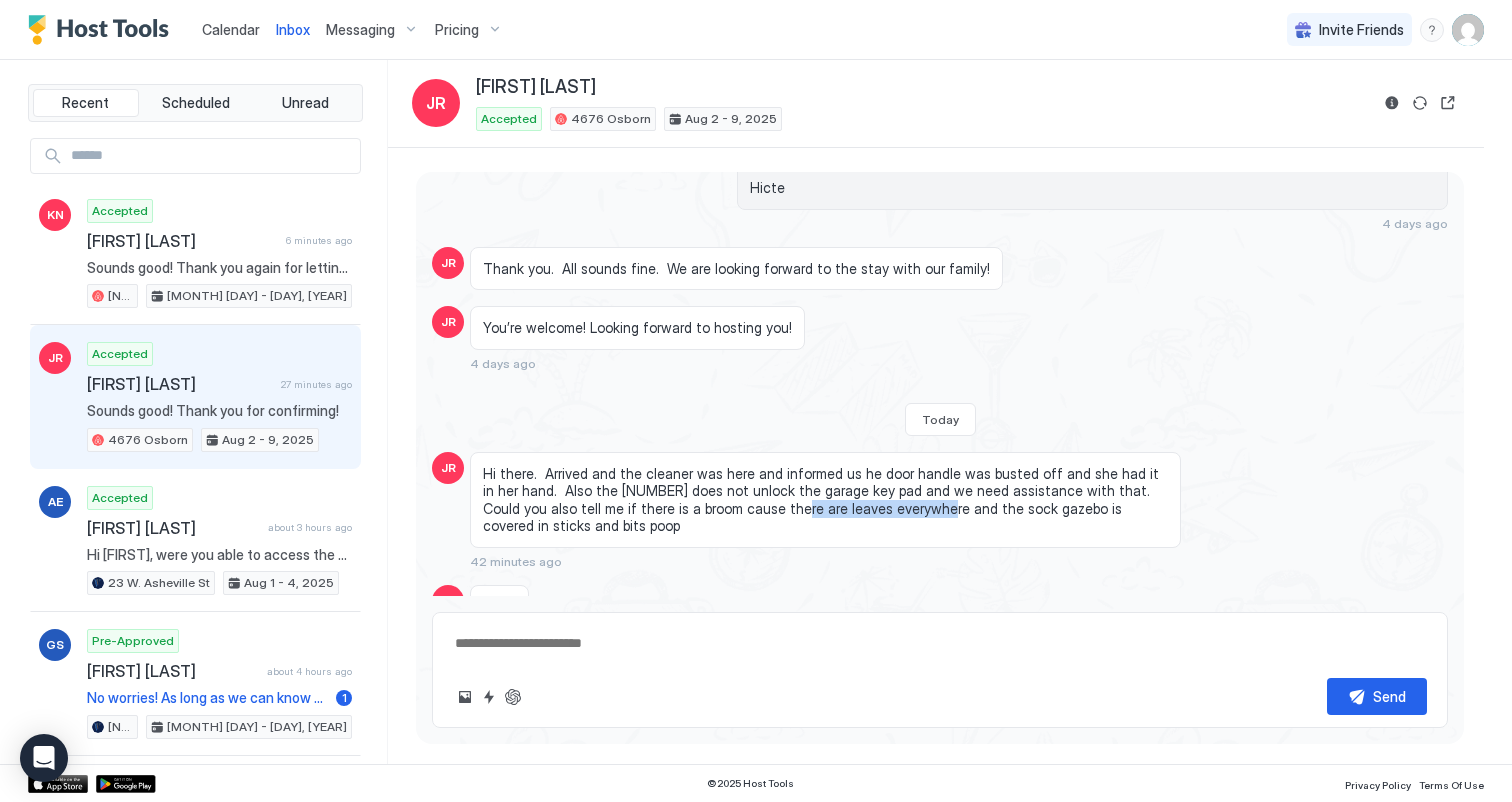 drag, startPoint x: 700, startPoint y: 392, endPoint x: 838, endPoint y: 392, distance: 138 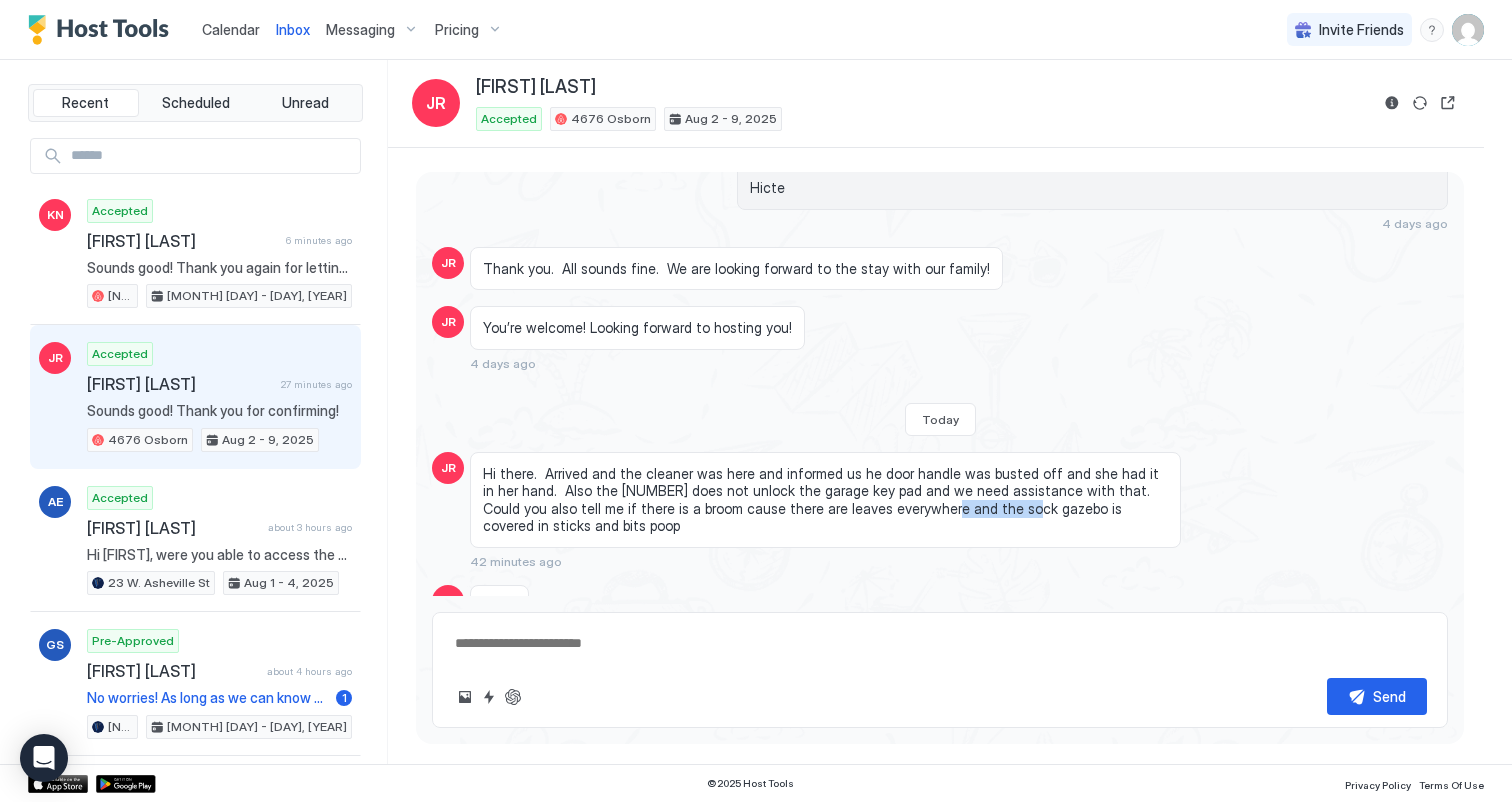 drag, startPoint x: 849, startPoint y: 386, endPoint x: 921, endPoint y: 387, distance: 72.00694 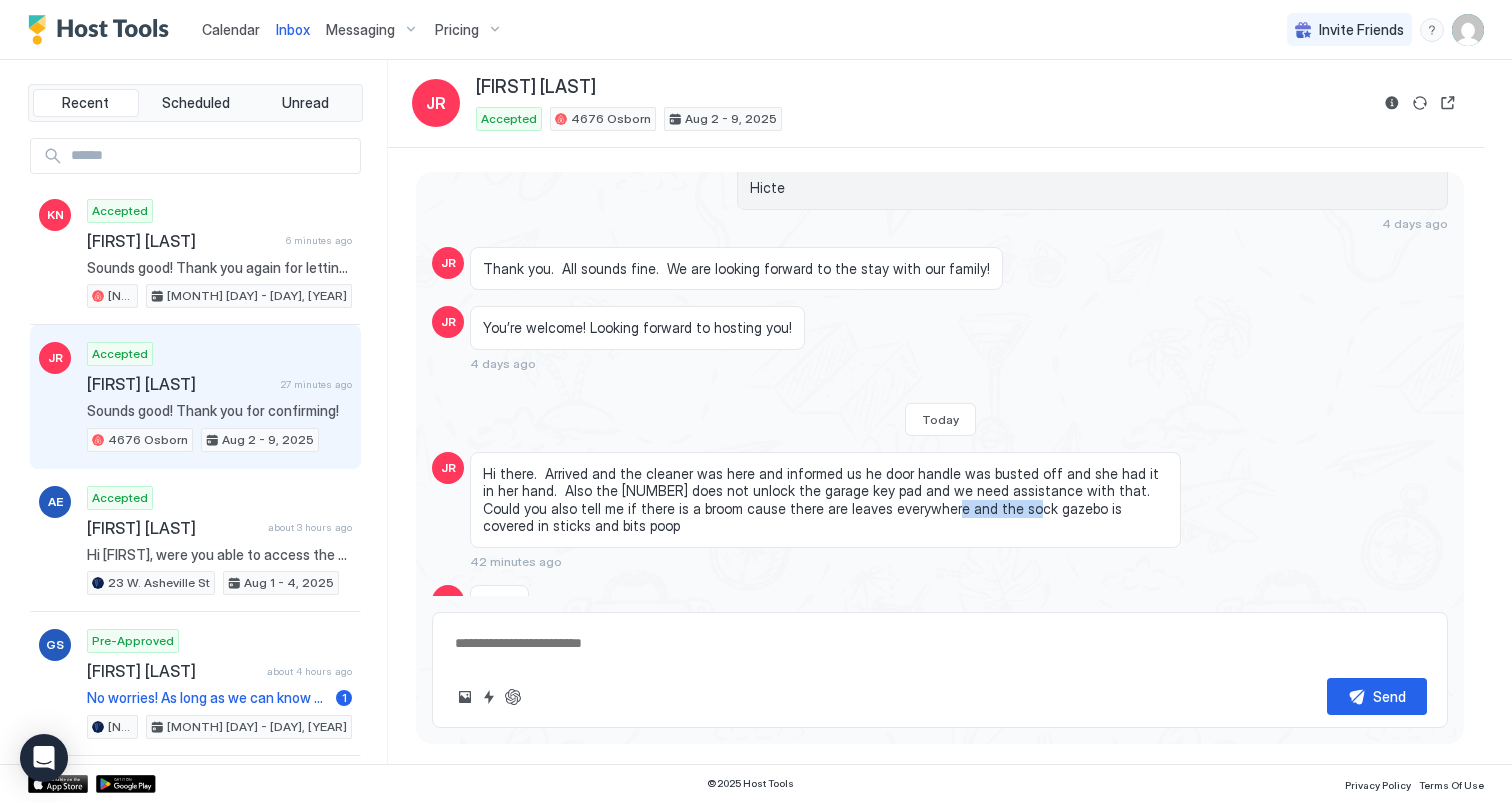 click on "Hi there.  Arrived and the cleaner was here and informed us he door handle was busted off and she had it in her hand.  Also the [NUMBER] does not unlock the garage key pad and we need assistance with that.  Could you also tell me if there is a broom cause there are leaves everywhere and the sock gazebo is covered in sticks and bits poop" at bounding box center (825, 500) 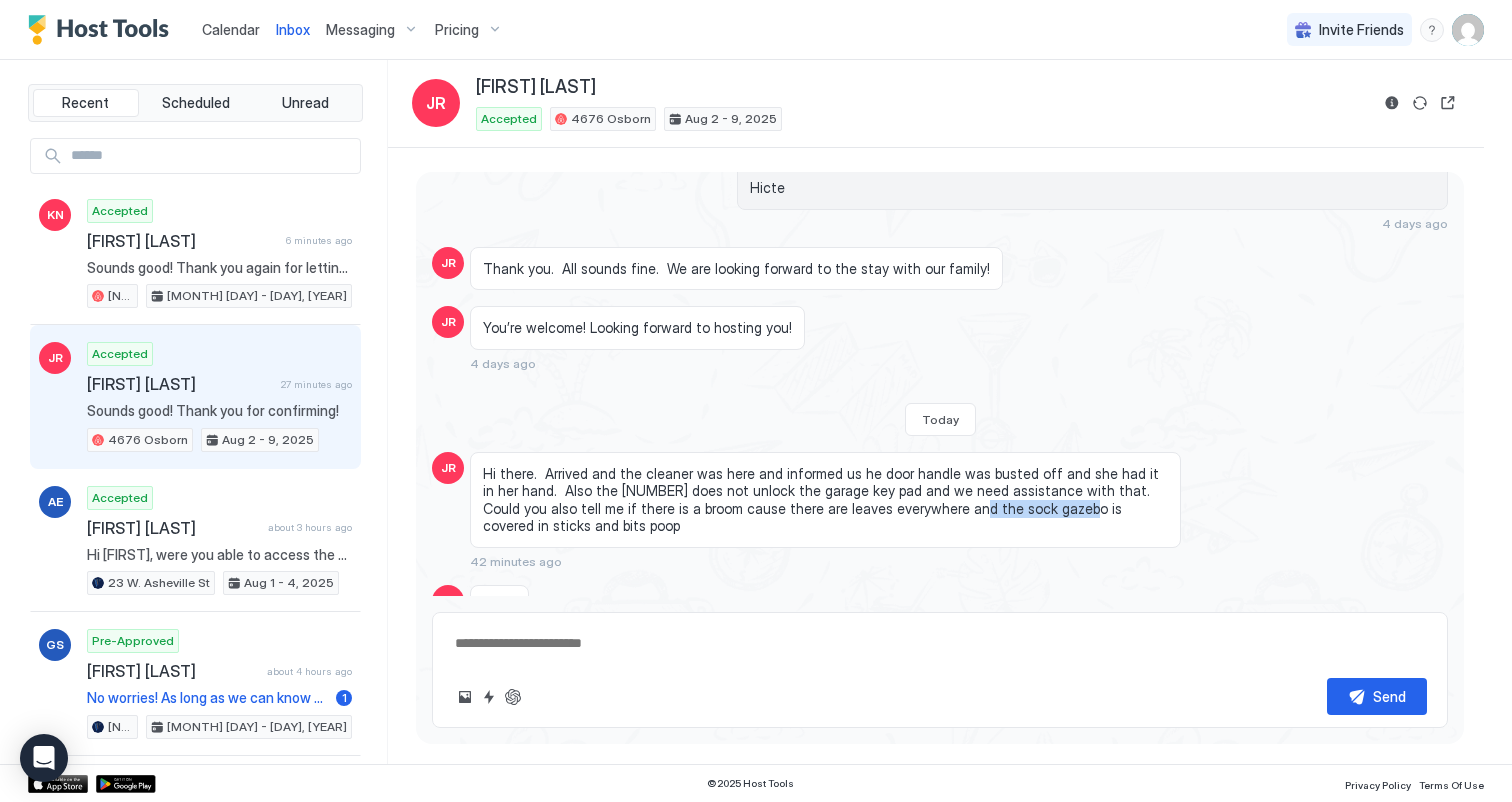 drag, startPoint x: 873, startPoint y: 390, endPoint x: 969, endPoint y: 390, distance: 96 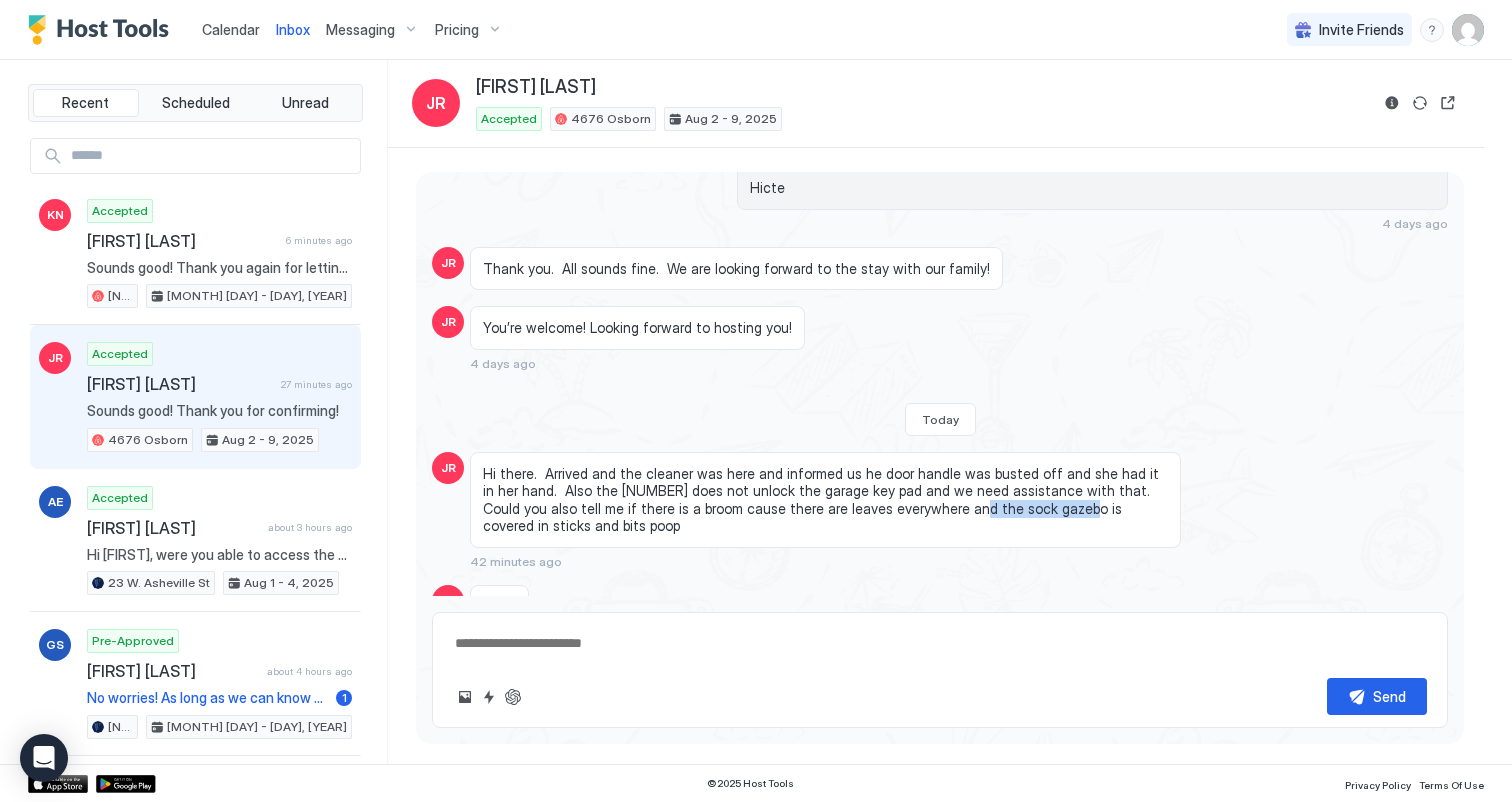 click on "Hi there.  Arrived and the cleaner was here and informed us he door handle was busted off and she had it in her hand.  Also the [NUMBER] does not unlock the garage key pad and we need assistance with that.  Could you also tell me if there is a broom cause there are leaves everywhere and the sock gazebo is covered in sticks and bits poop" at bounding box center (825, 500) 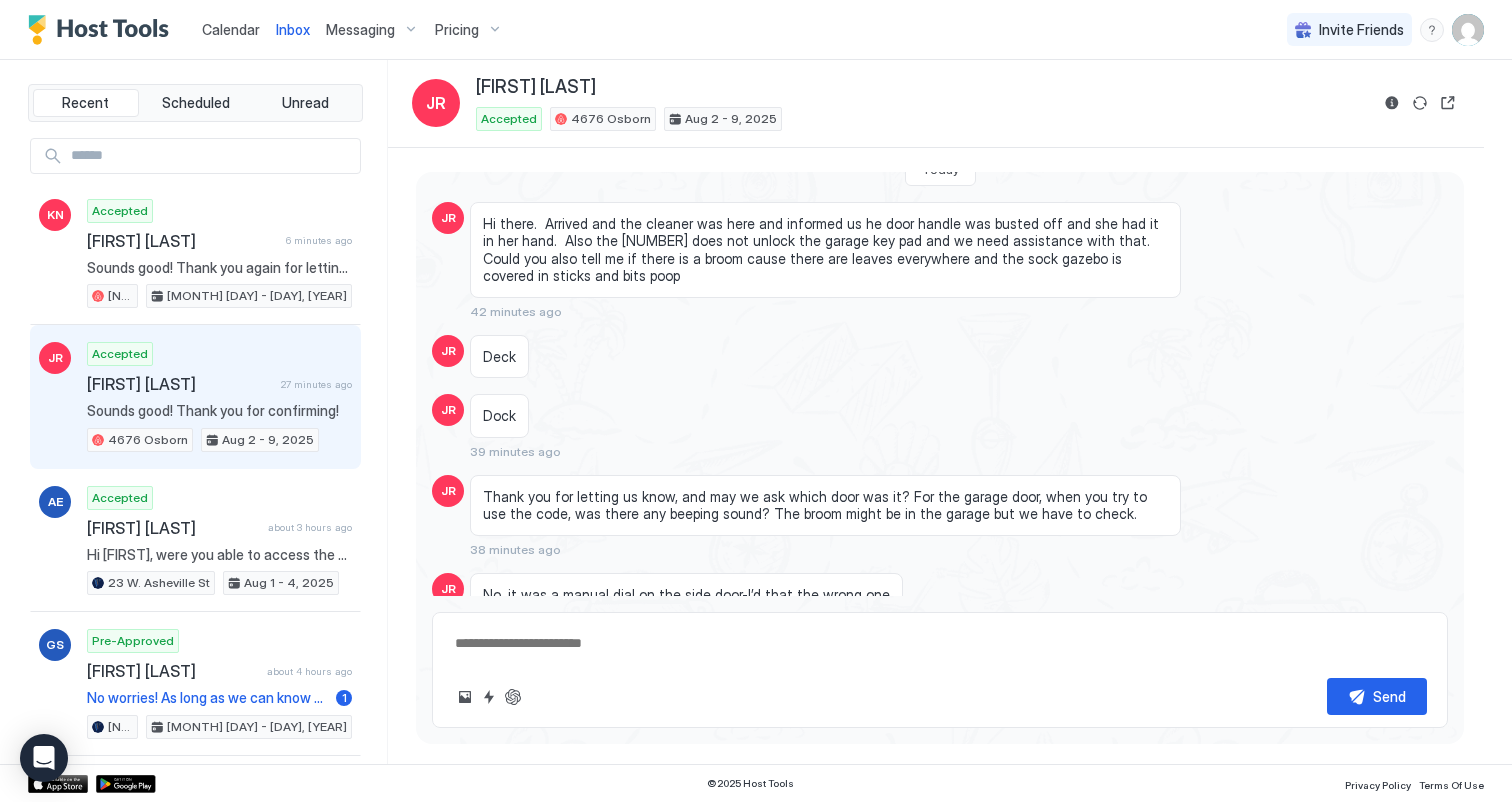 scroll, scrollTop: 3369, scrollLeft: 0, axis: vertical 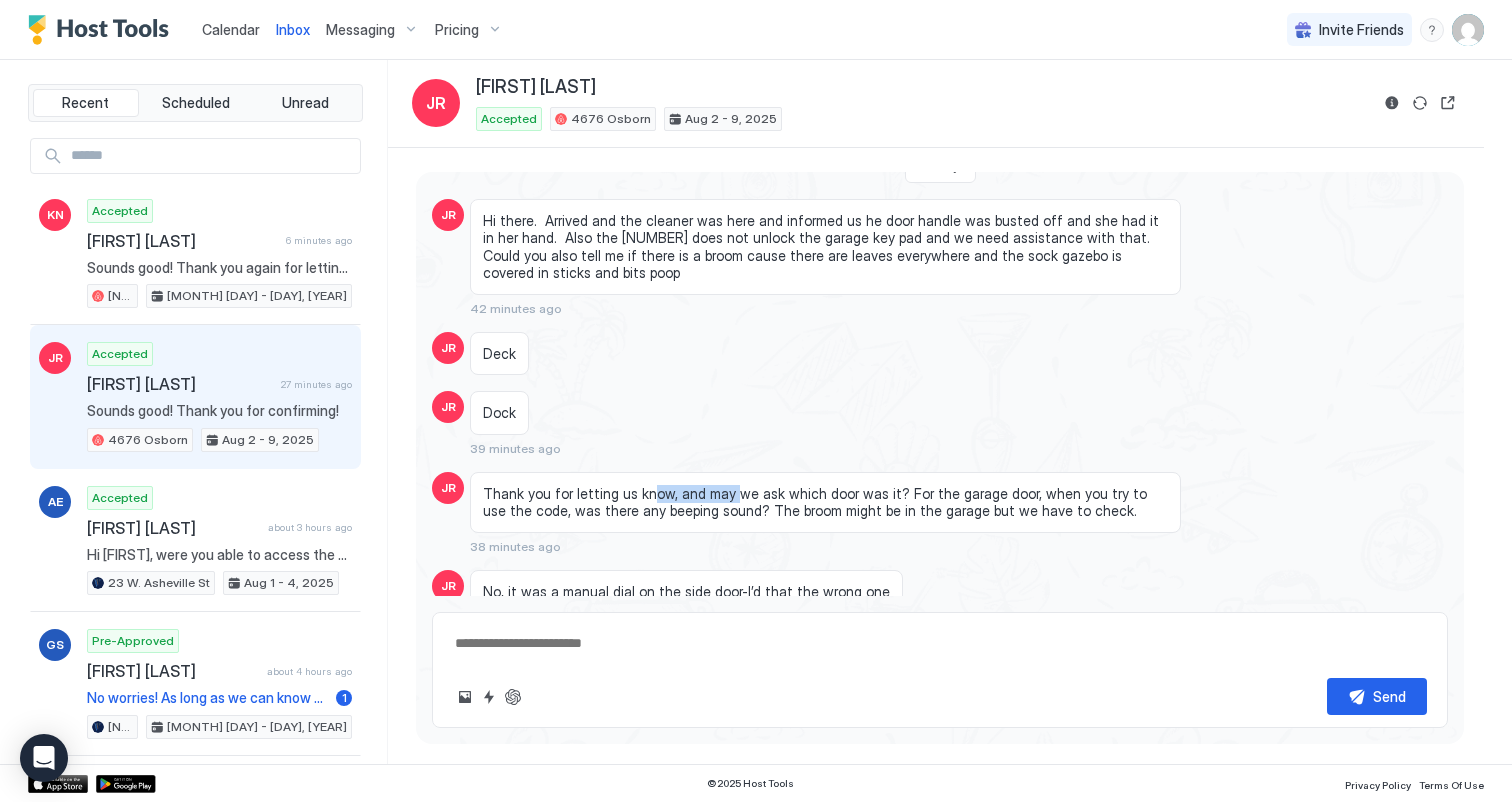 drag, startPoint x: 656, startPoint y: 357, endPoint x: 739, endPoint y: 357, distance: 83 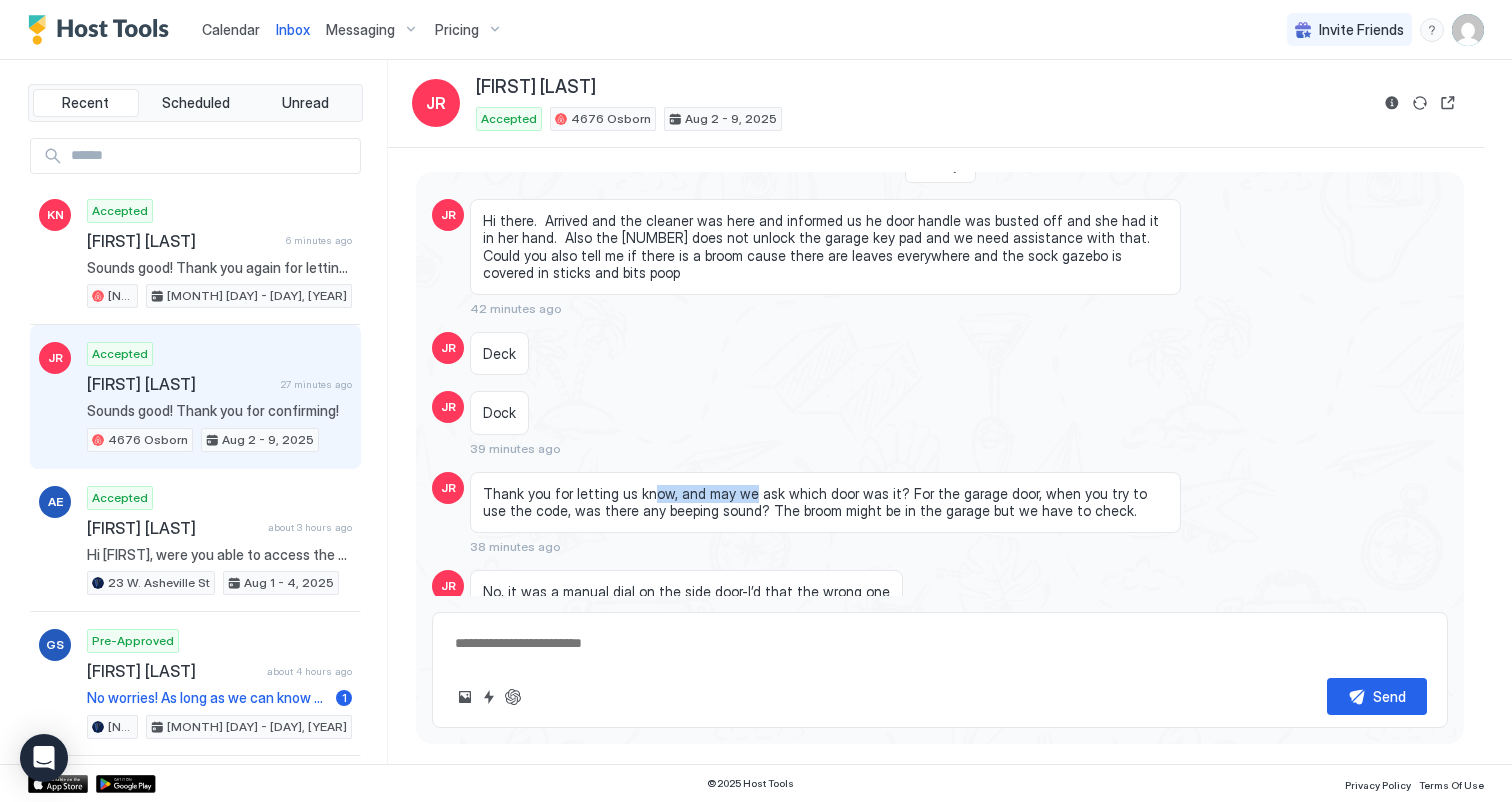 click on "Thank you for letting us know, and may we ask which door was it? For the garage door, when you try to use the code, was there any beeping sound? The broom might be in the garage but we have to check." at bounding box center (825, 502) 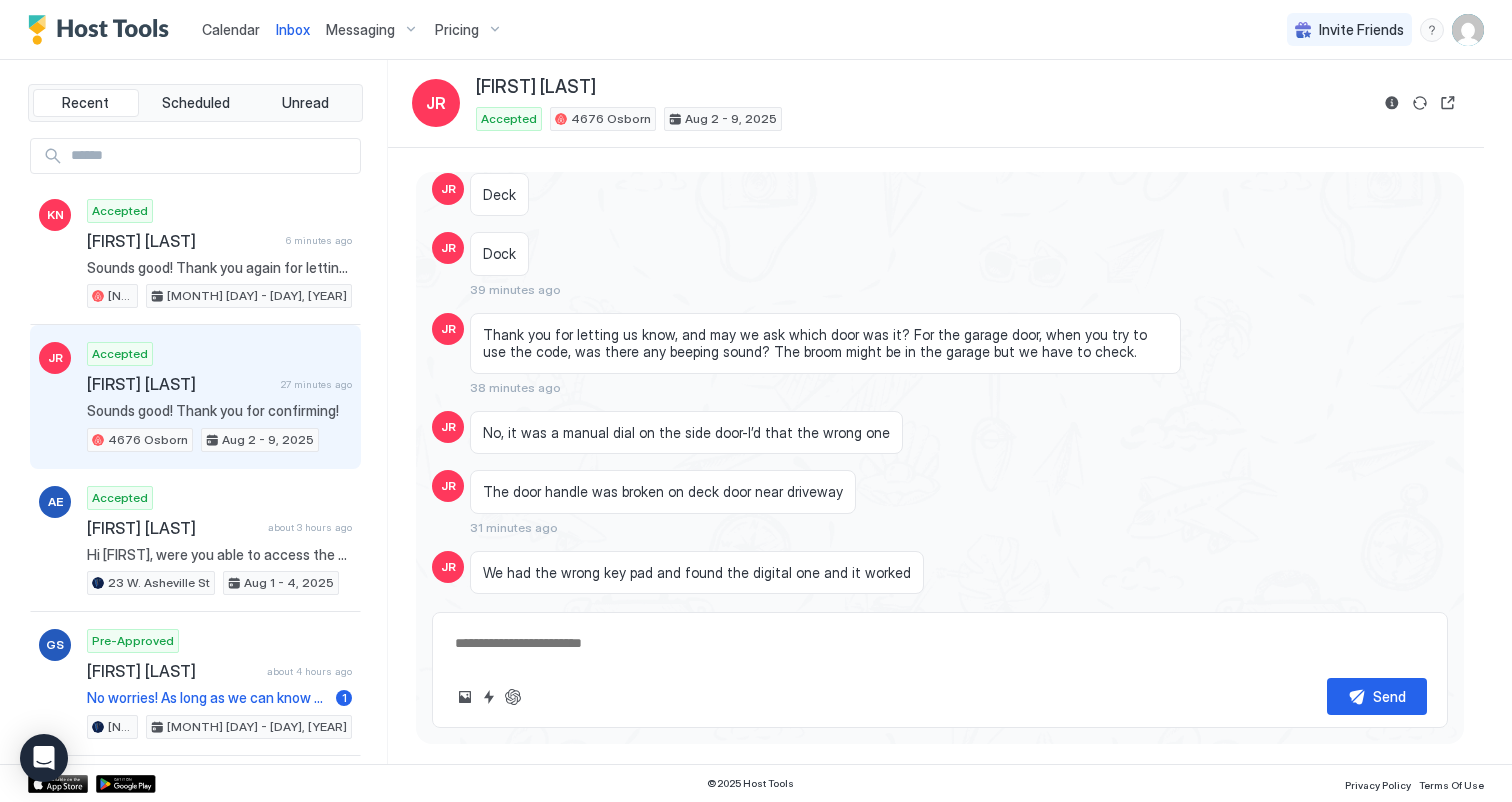 scroll, scrollTop: 3527, scrollLeft: 0, axis: vertical 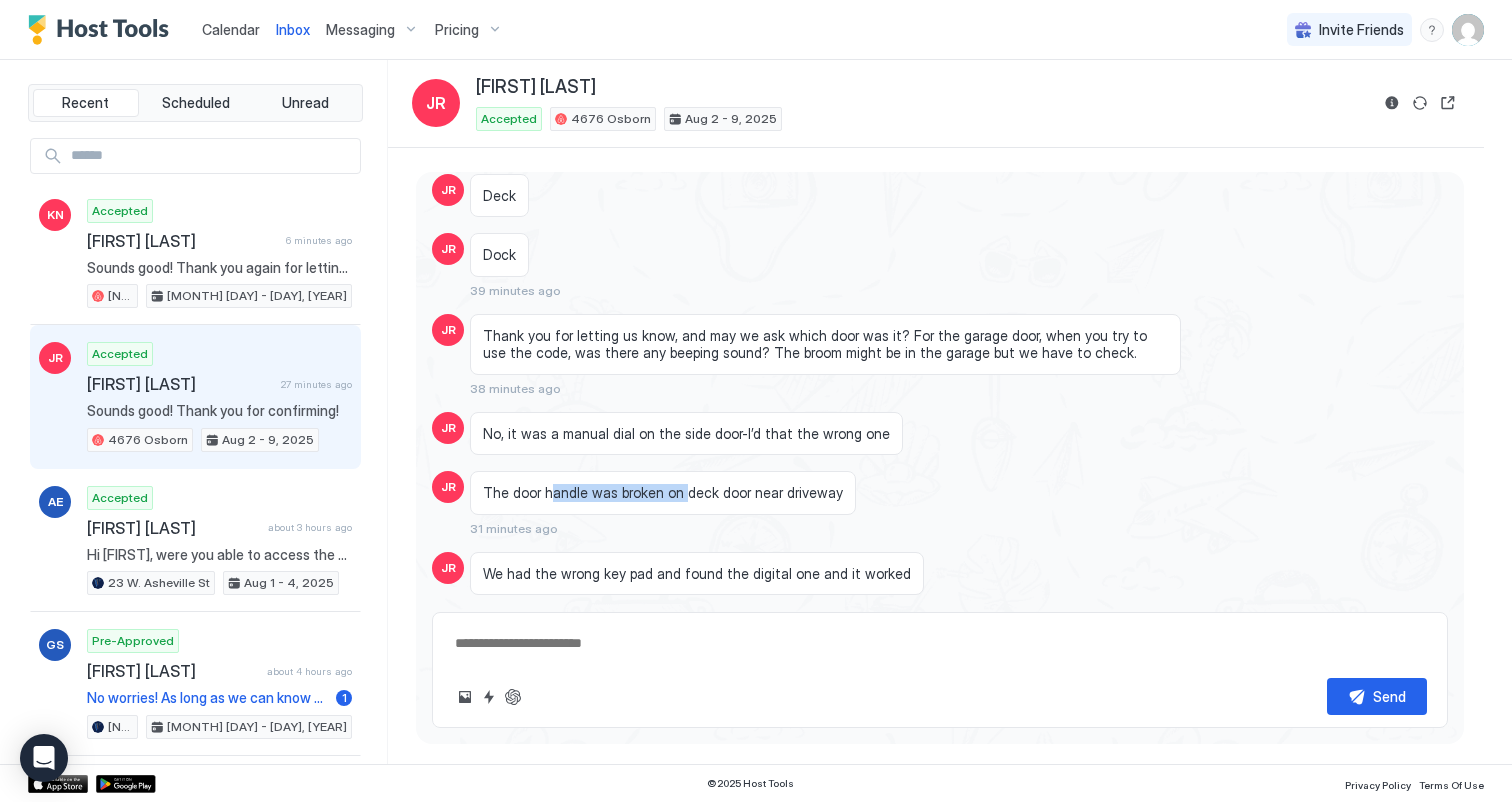 drag, startPoint x: 547, startPoint y: 351, endPoint x: 693, endPoint y: 351, distance: 146 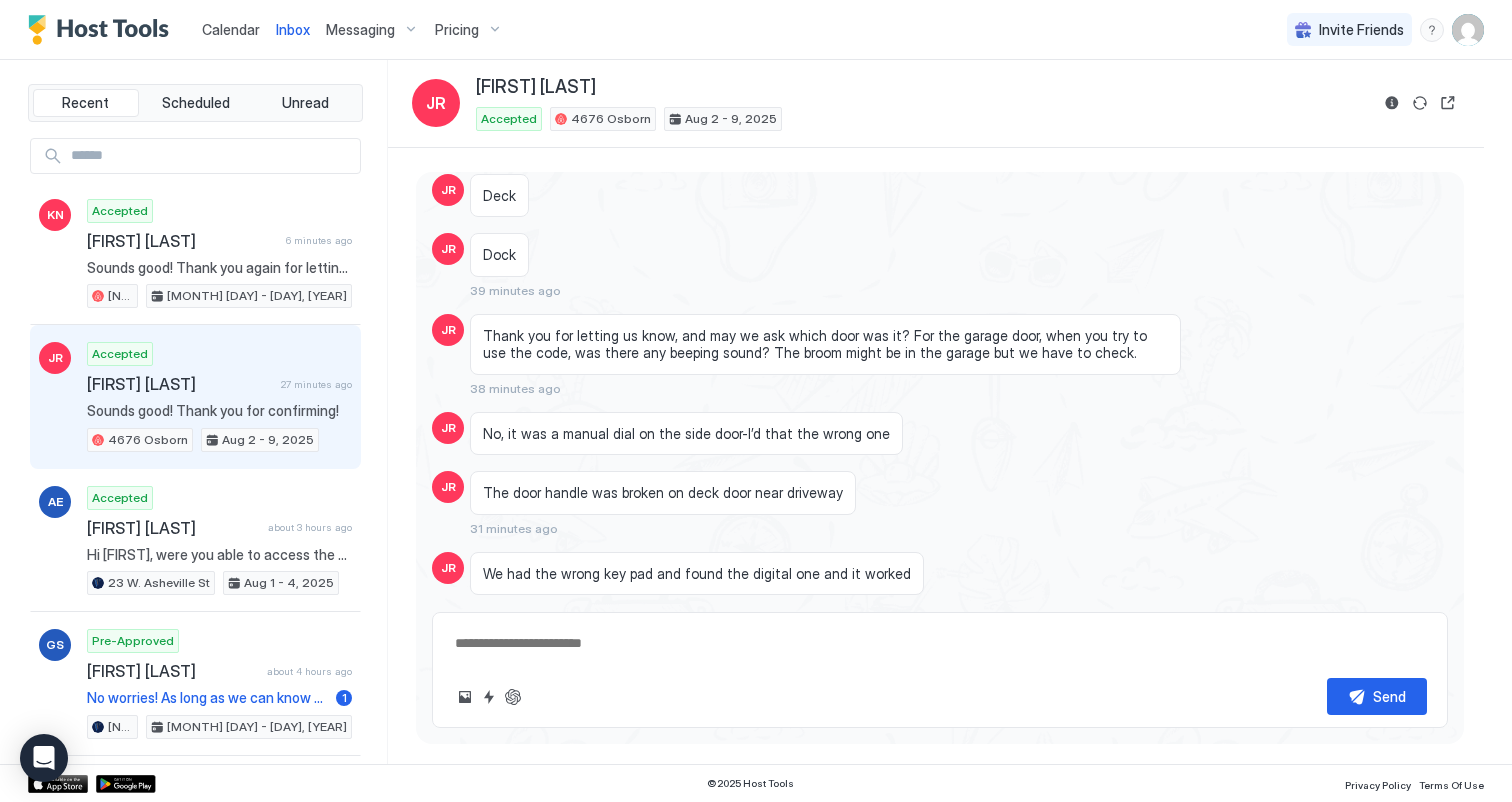 click on "The door handle was broken on deck door near driveway" at bounding box center [663, 493] 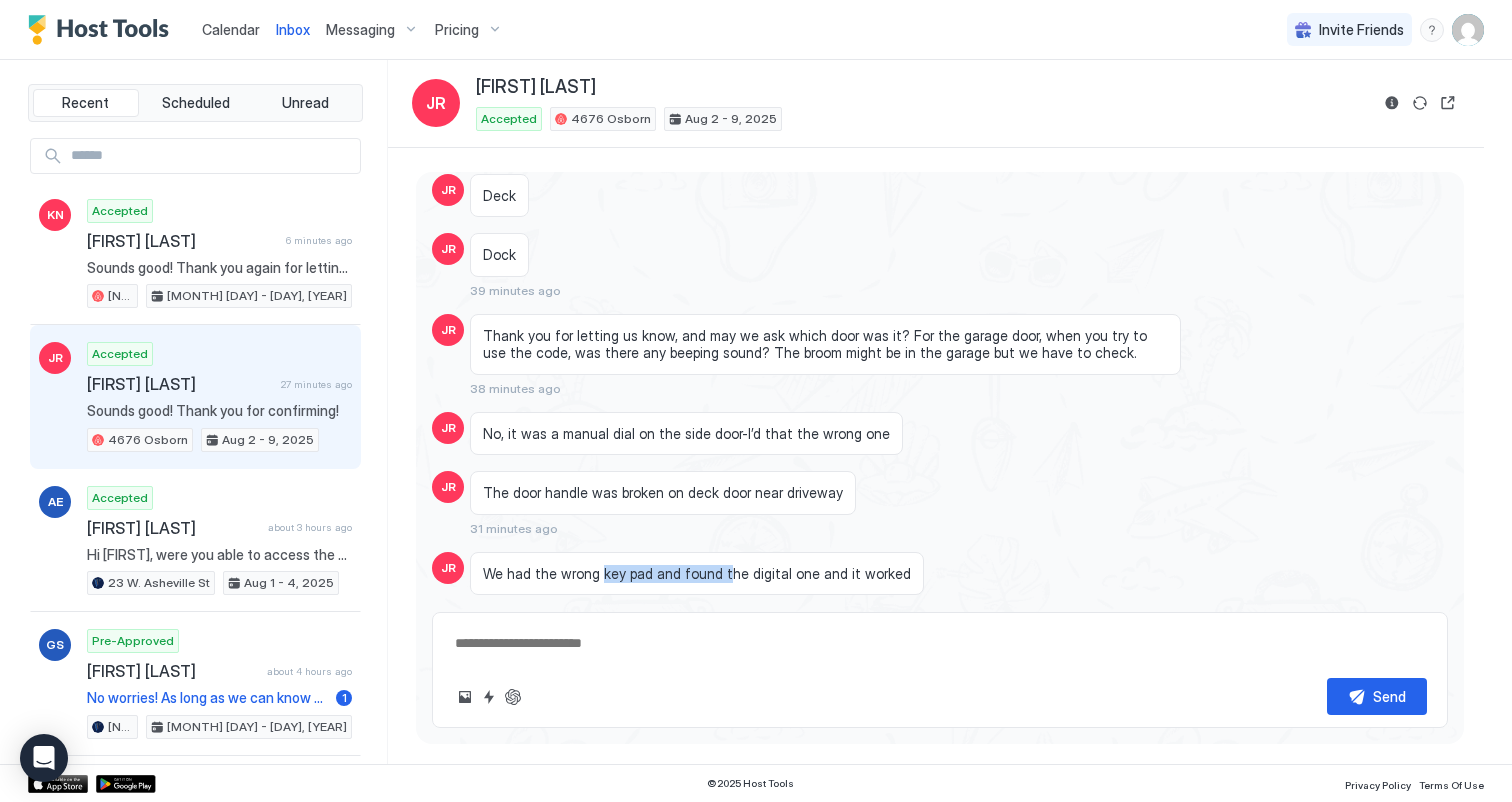 drag, startPoint x: 596, startPoint y: 430, endPoint x: 728, endPoint y: 430, distance: 132 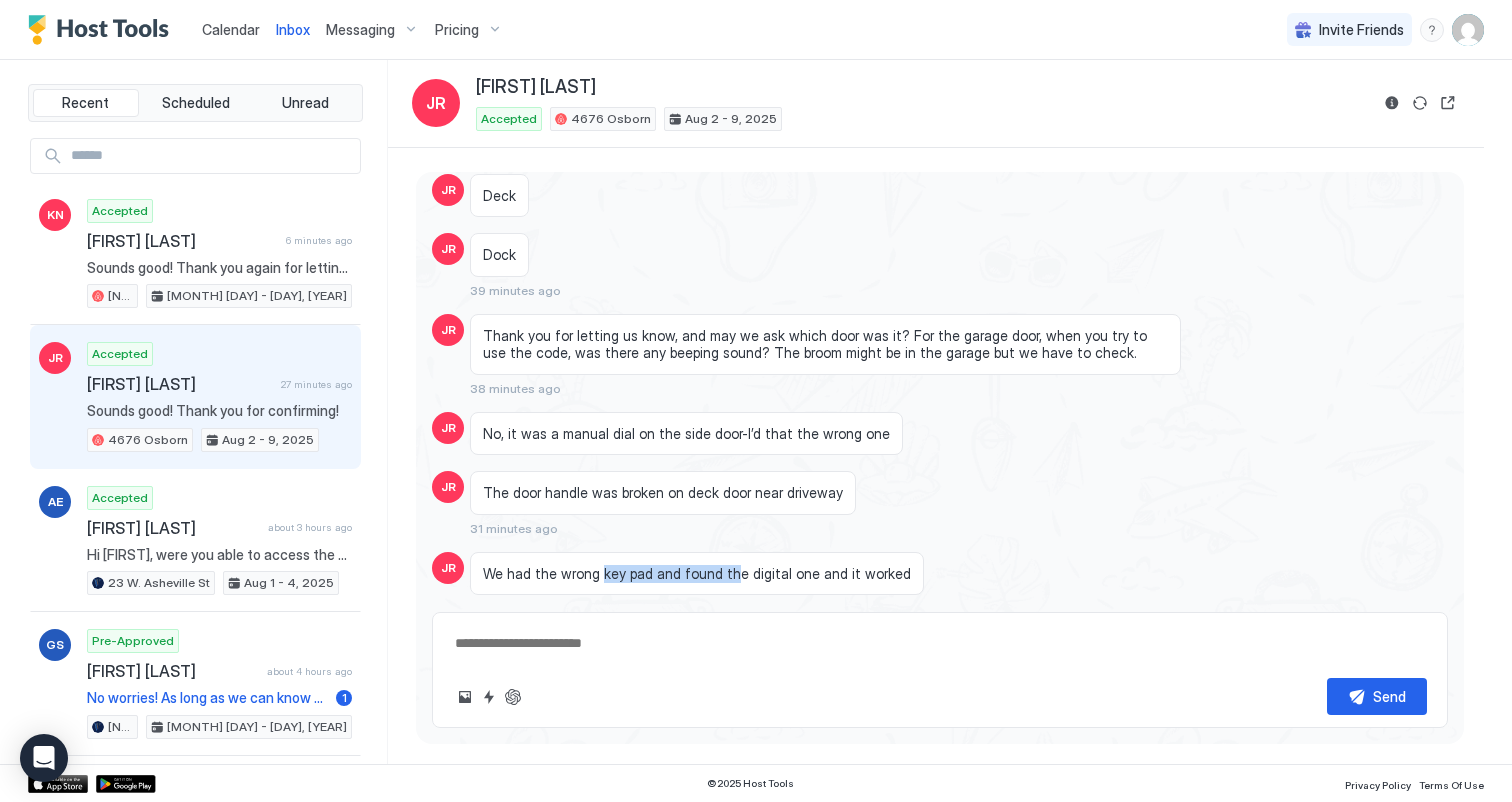 click on "We had the wrong key pad and found the digital one and it worked" at bounding box center (697, 574) 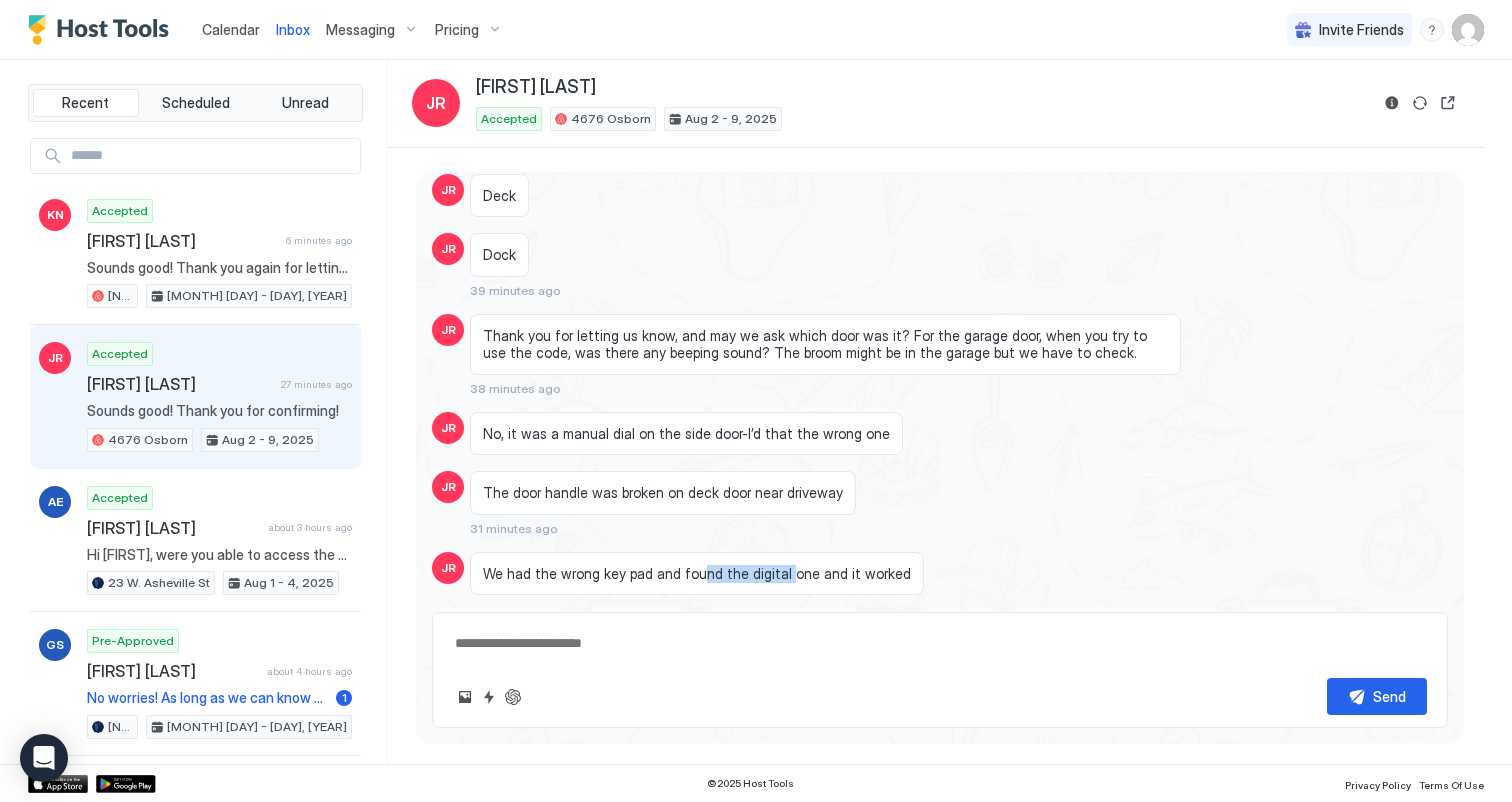 drag, startPoint x: 728, startPoint y: 430, endPoint x: 779, endPoint y: 431, distance: 51.009804 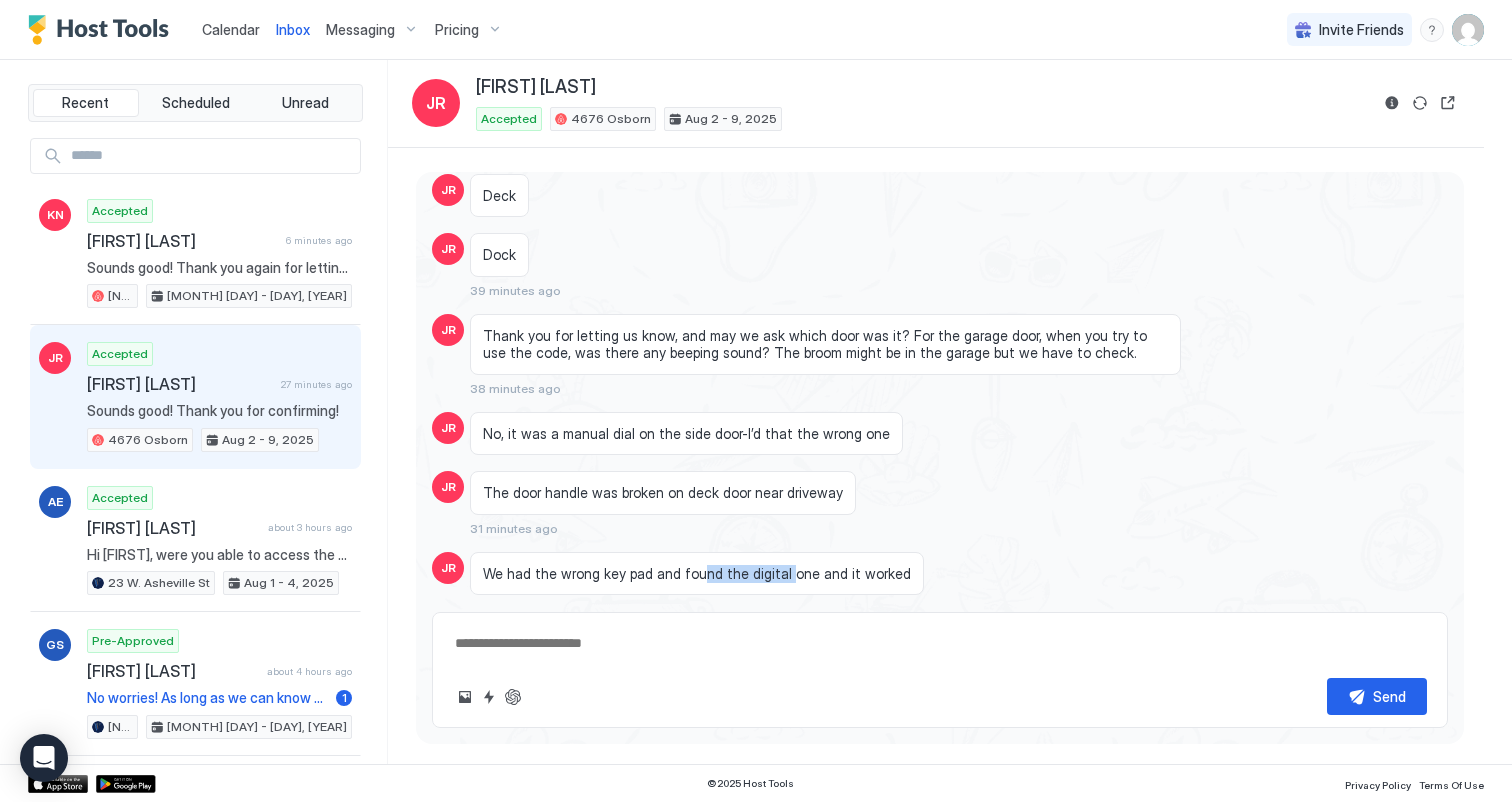 click on "We had the wrong key pad and found the digital one and it worked" at bounding box center [697, 574] 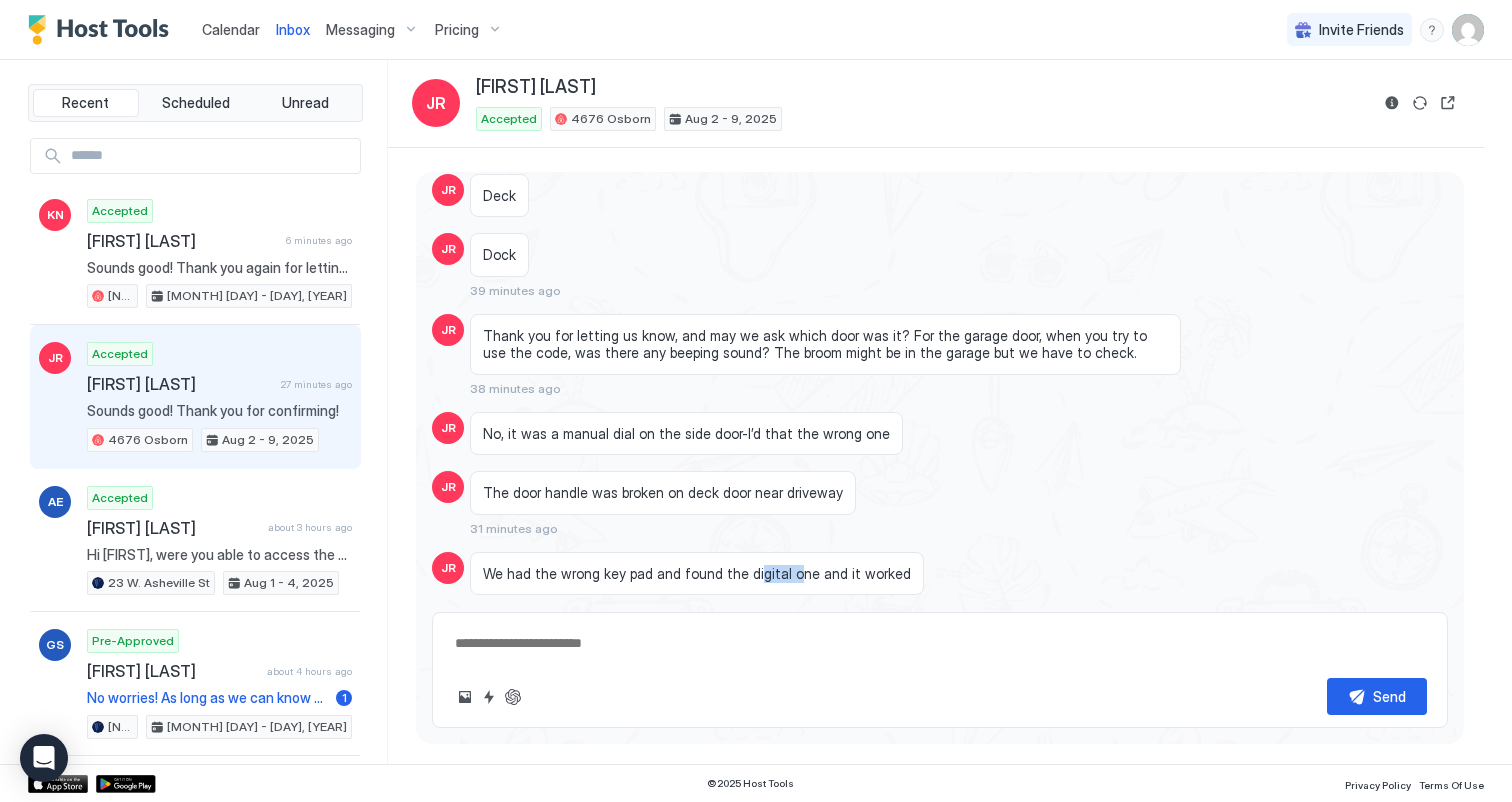 drag, startPoint x: 779, startPoint y: 431, endPoint x: 729, endPoint y: 431, distance: 50 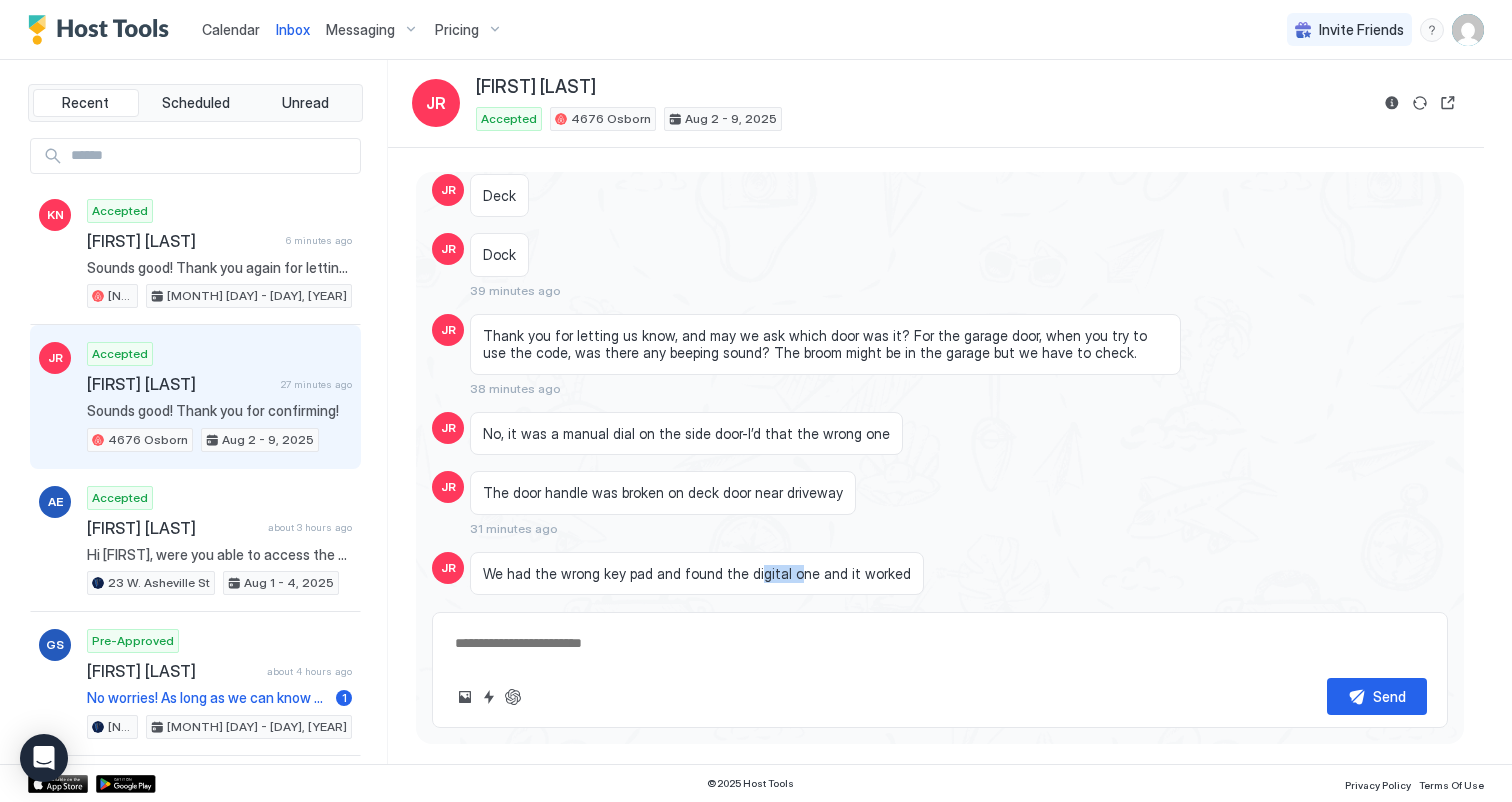 click on "We had the wrong key pad and found the digital one and it worked" at bounding box center [697, 574] 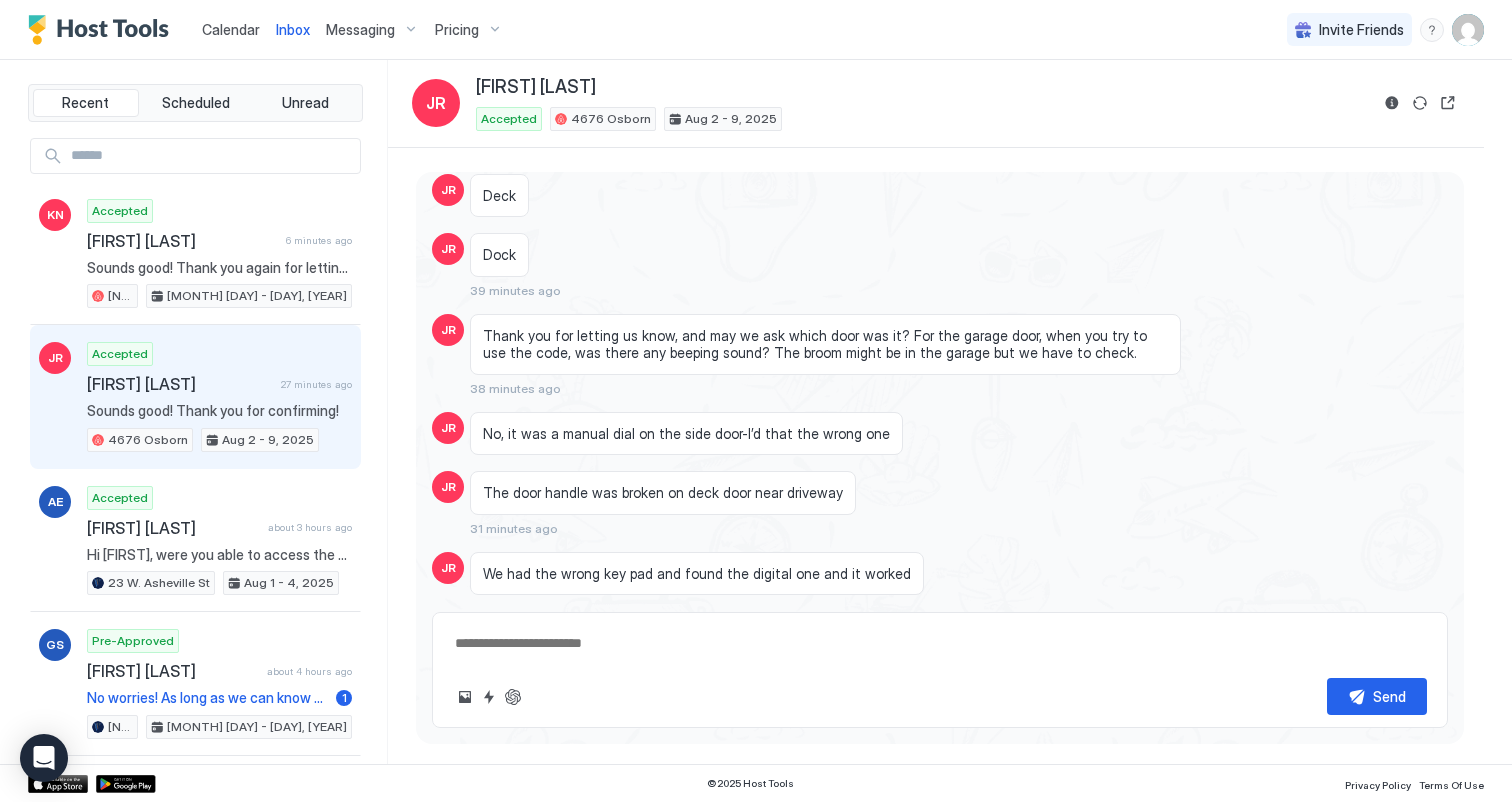 click on "We had the wrong key pad and found the digital one and it worked" at bounding box center (697, 574) 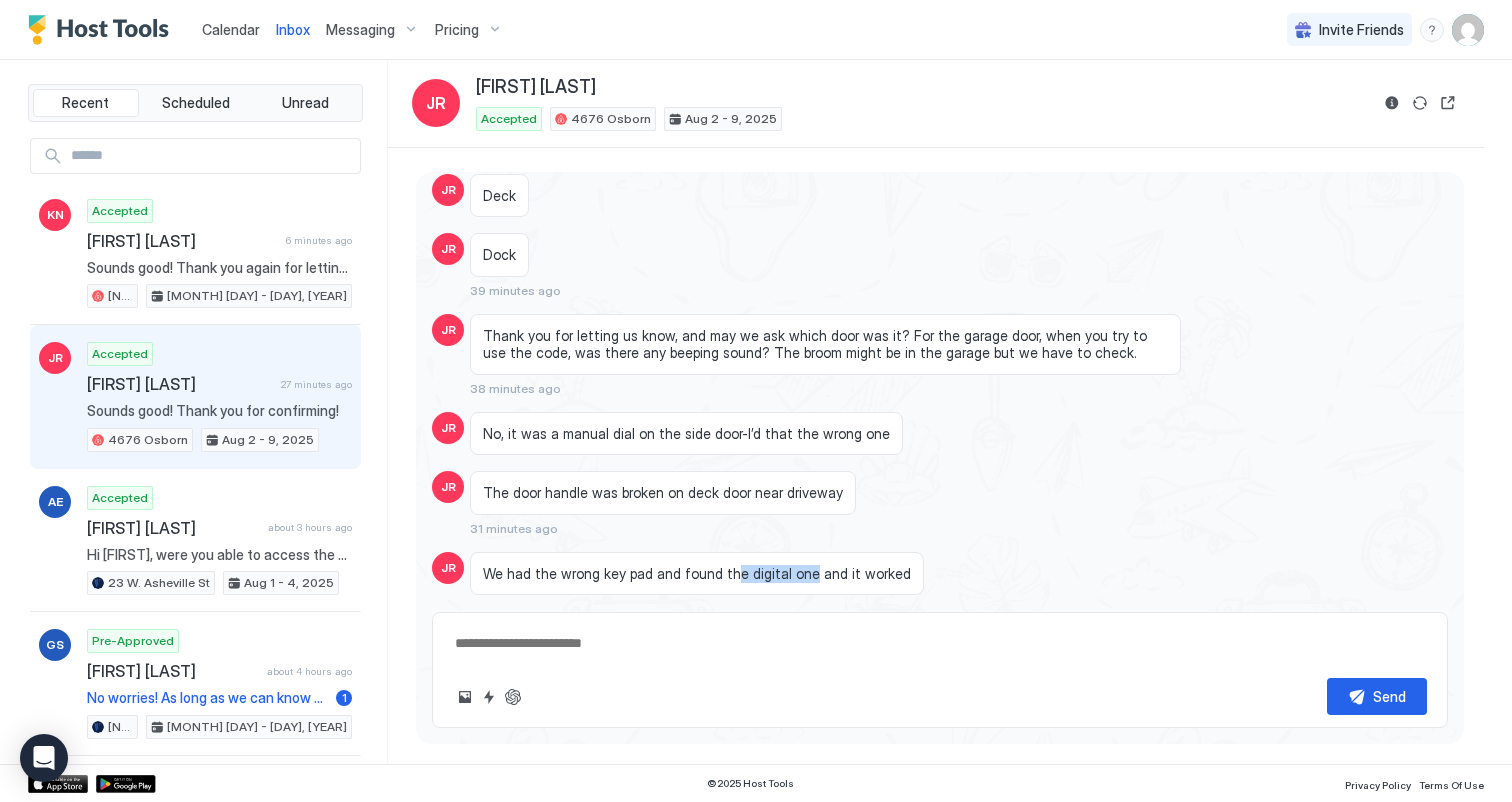 drag, startPoint x: 727, startPoint y: 431, endPoint x: 797, endPoint y: 431, distance: 70 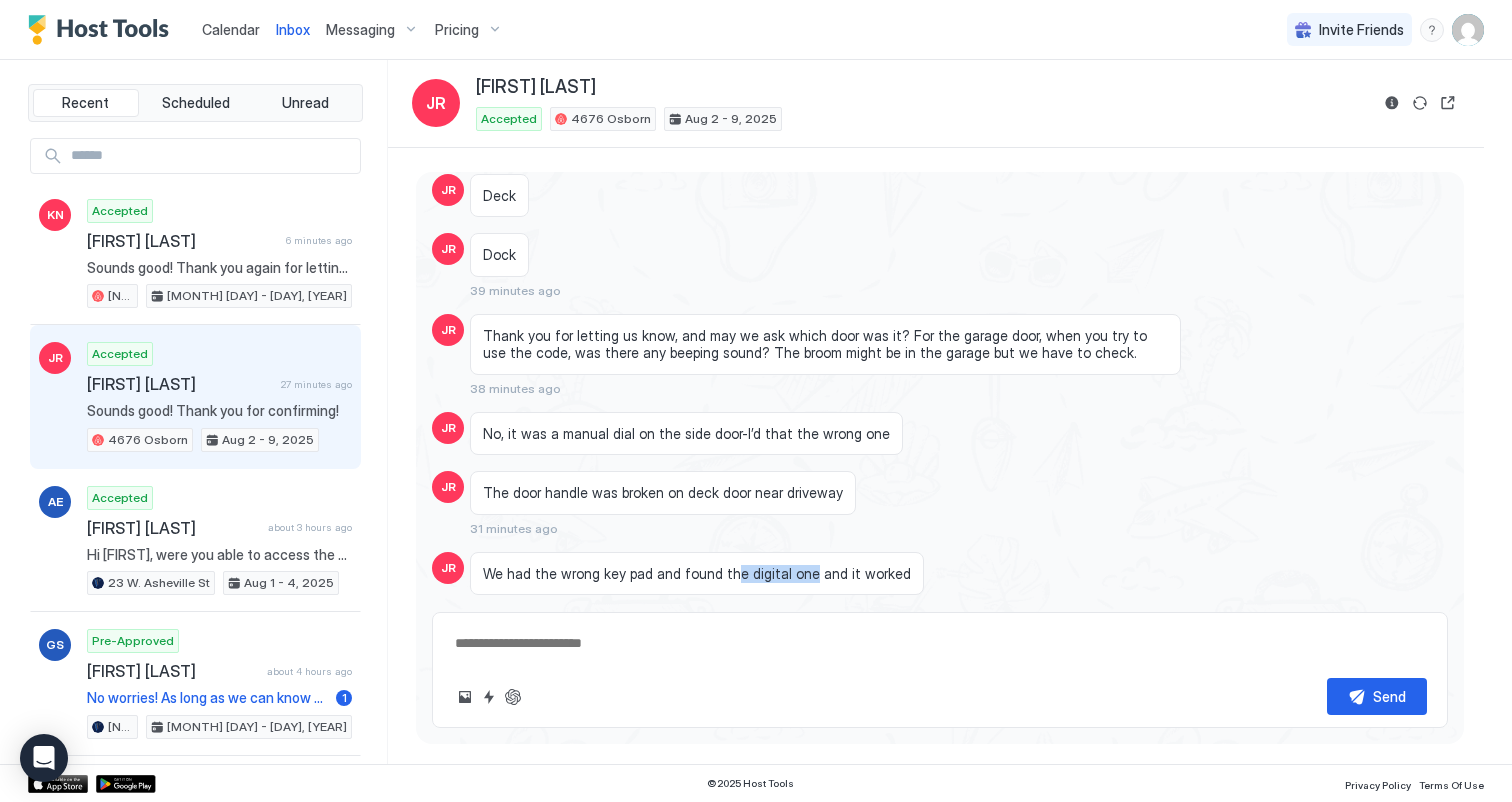 click on "We had the wrong key pad and found the digital one and it worked" at bounding box center [697, 574] 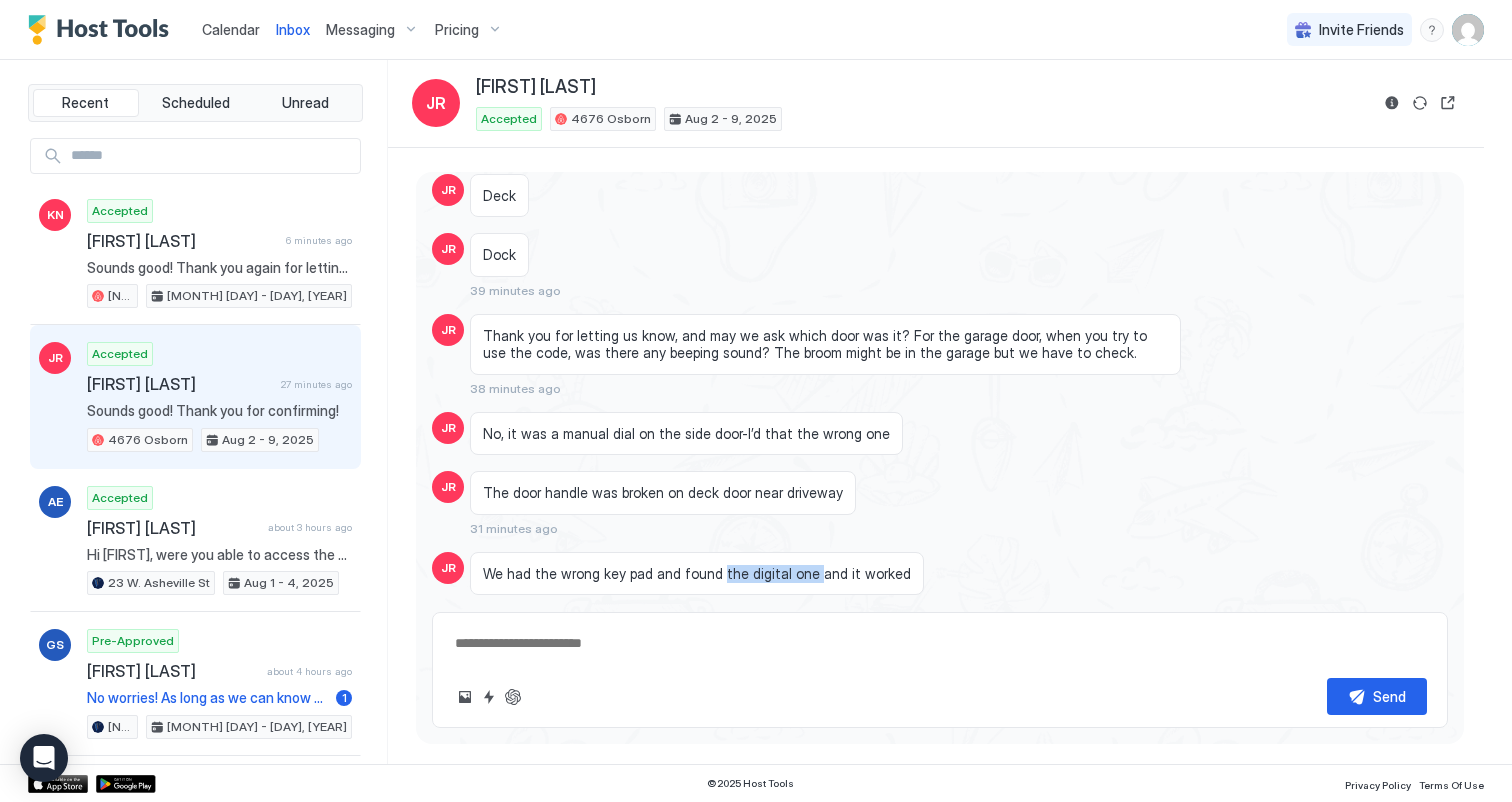 drag, startPoint x: 797, startPoint y: 431, endPoint x: 710, endPoint y: 431, distance: 87 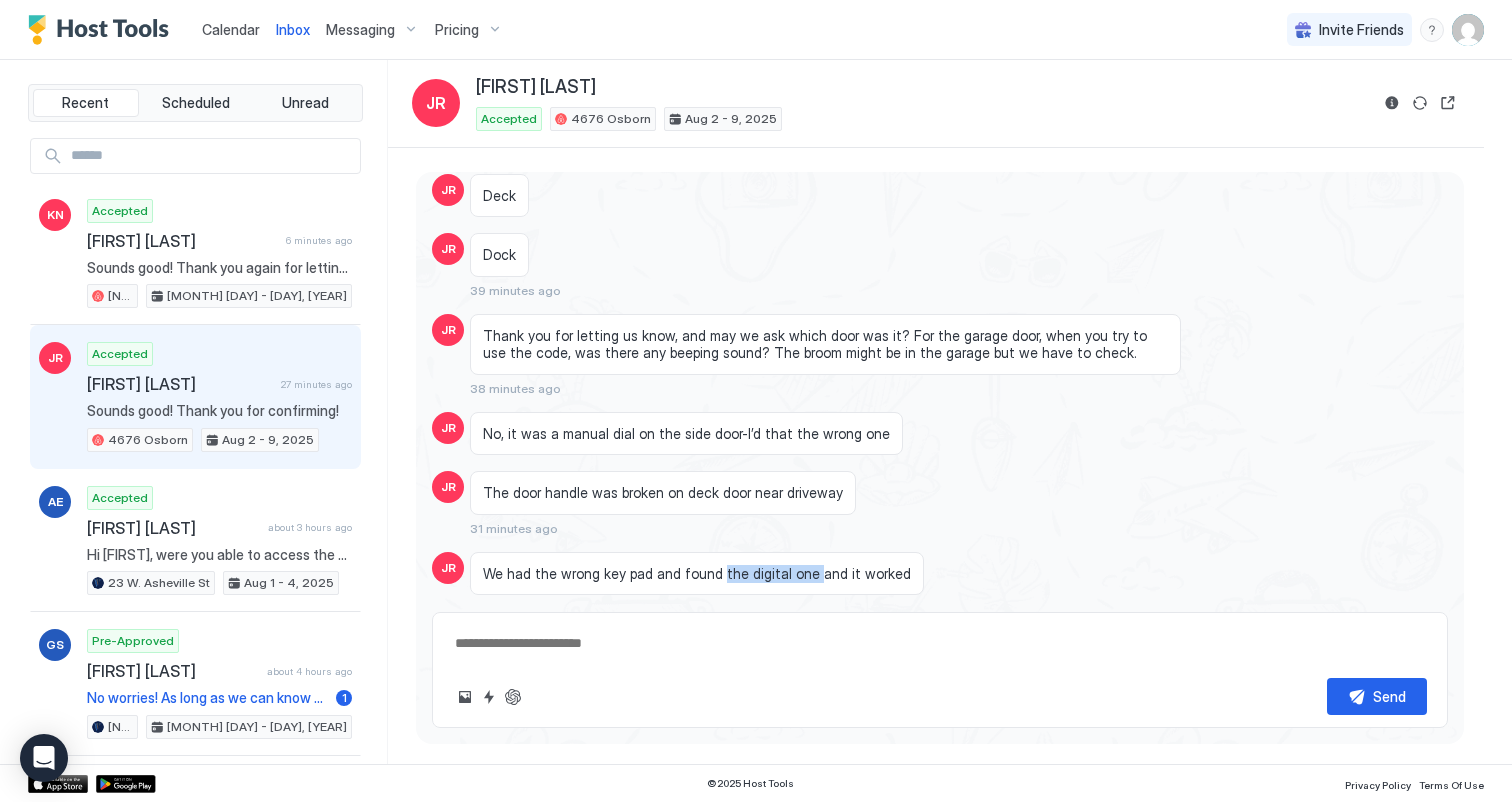 click on "We had the wrong key pad and found the digital one and it worked" at bounding box center [697, 574] 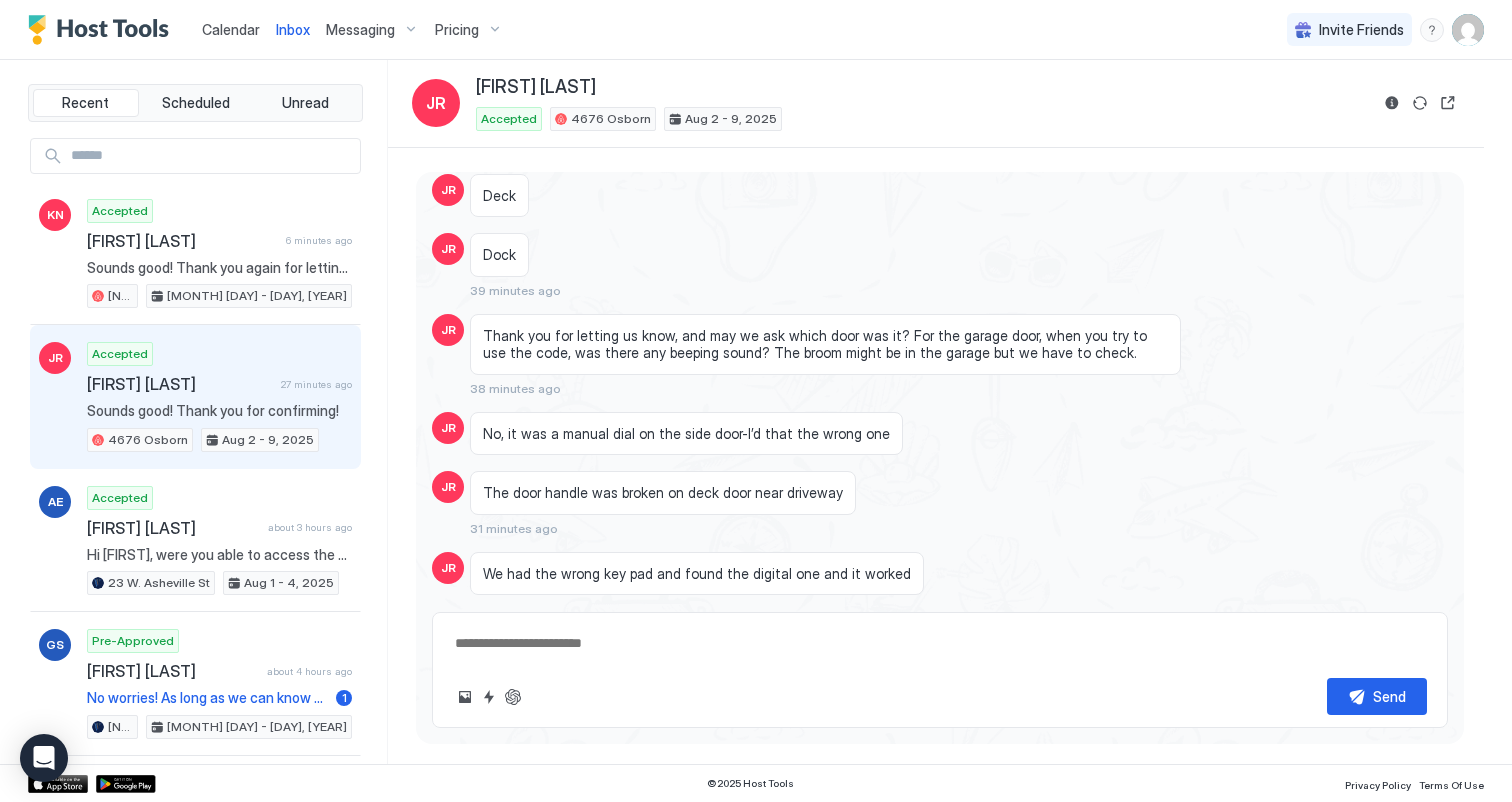click on "We had the wrong key pad and found the digital one and it worked" at bounding box center [697, 574] 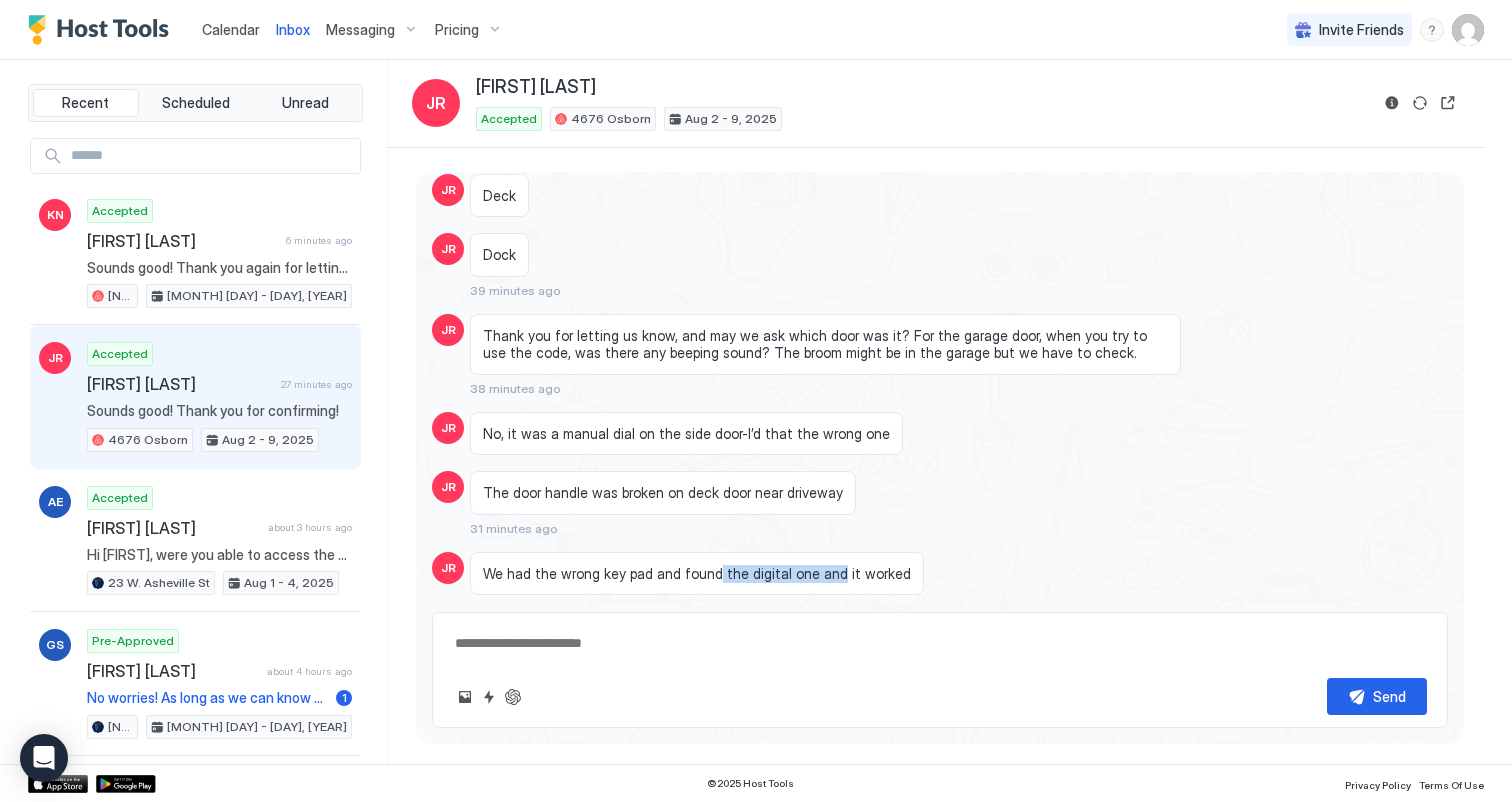 drag, startPoint x: 710, startPoint y: 431, endPoint x: 811, endPoint y: 431, distance: 101 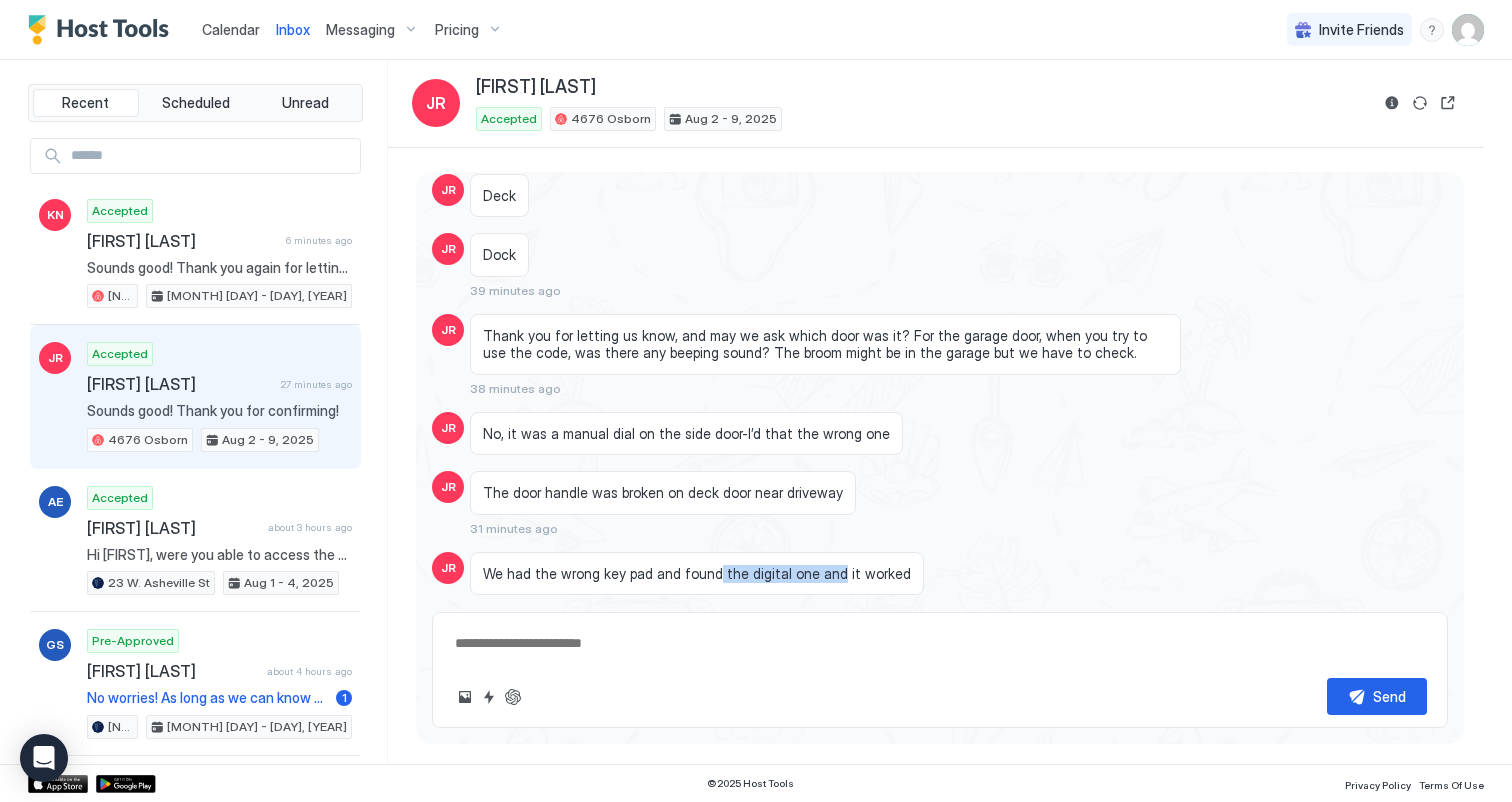 click on "We had the wrong key pad and found the digital one and it worked" at bounding box center (697, 574) 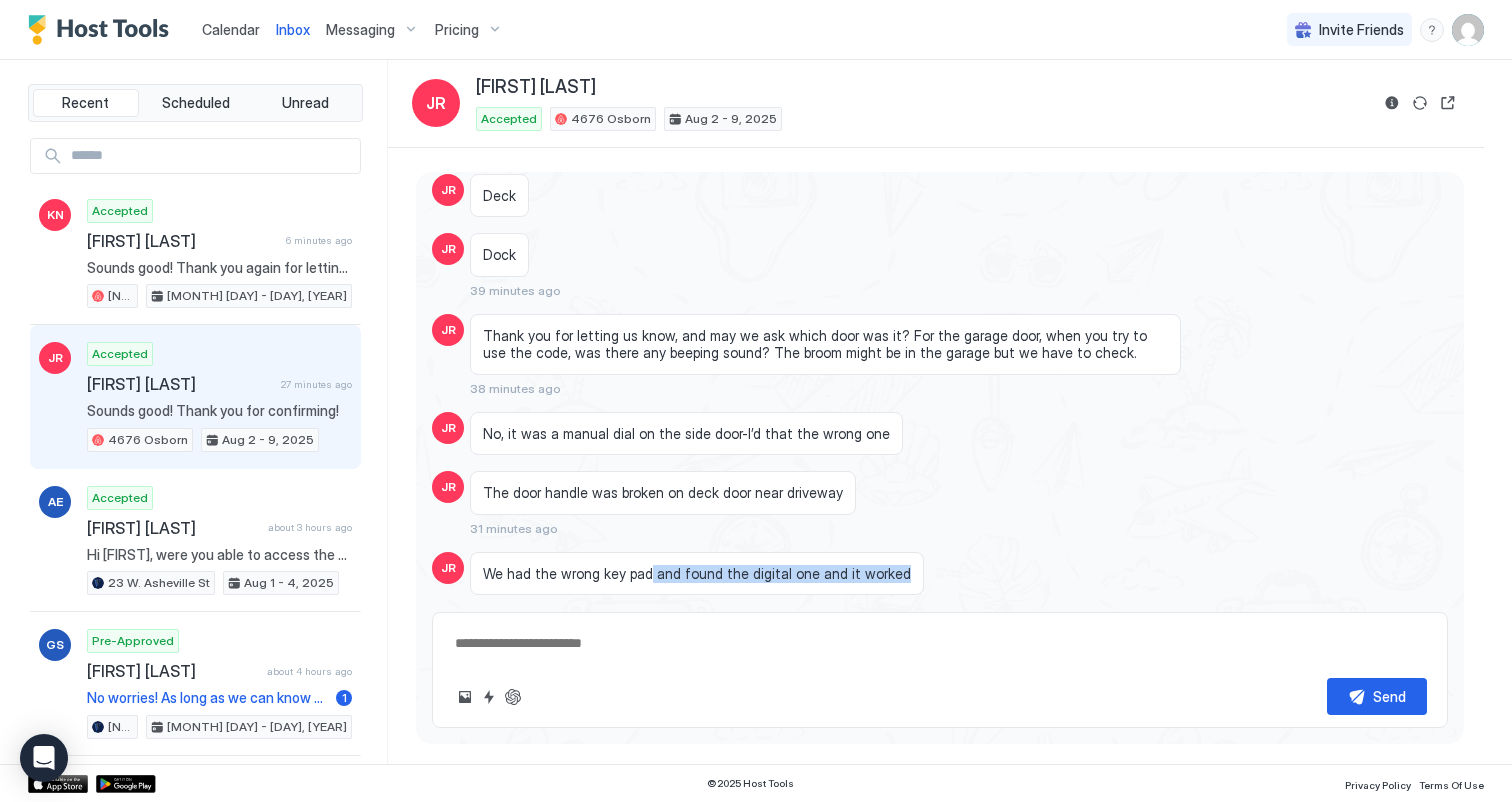 drag, startPoint x: 901, startPoint y: 437, endPoint x: 639, endPoint y: 437, distance: 262 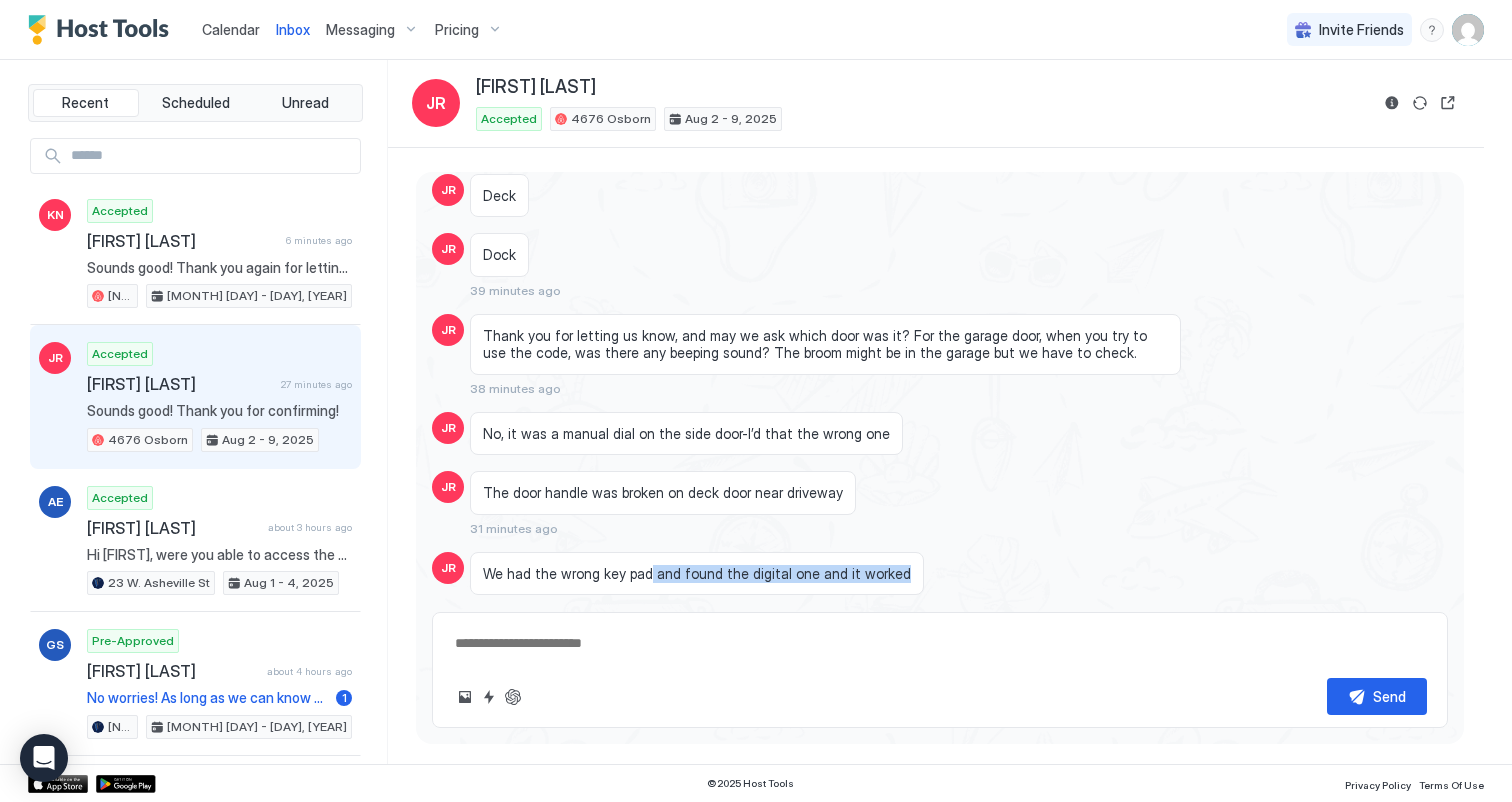 click on "We had the wrong key pad and found the digital one and it worked [NUMBER] minutes ago" at bounding box center (825, 584) 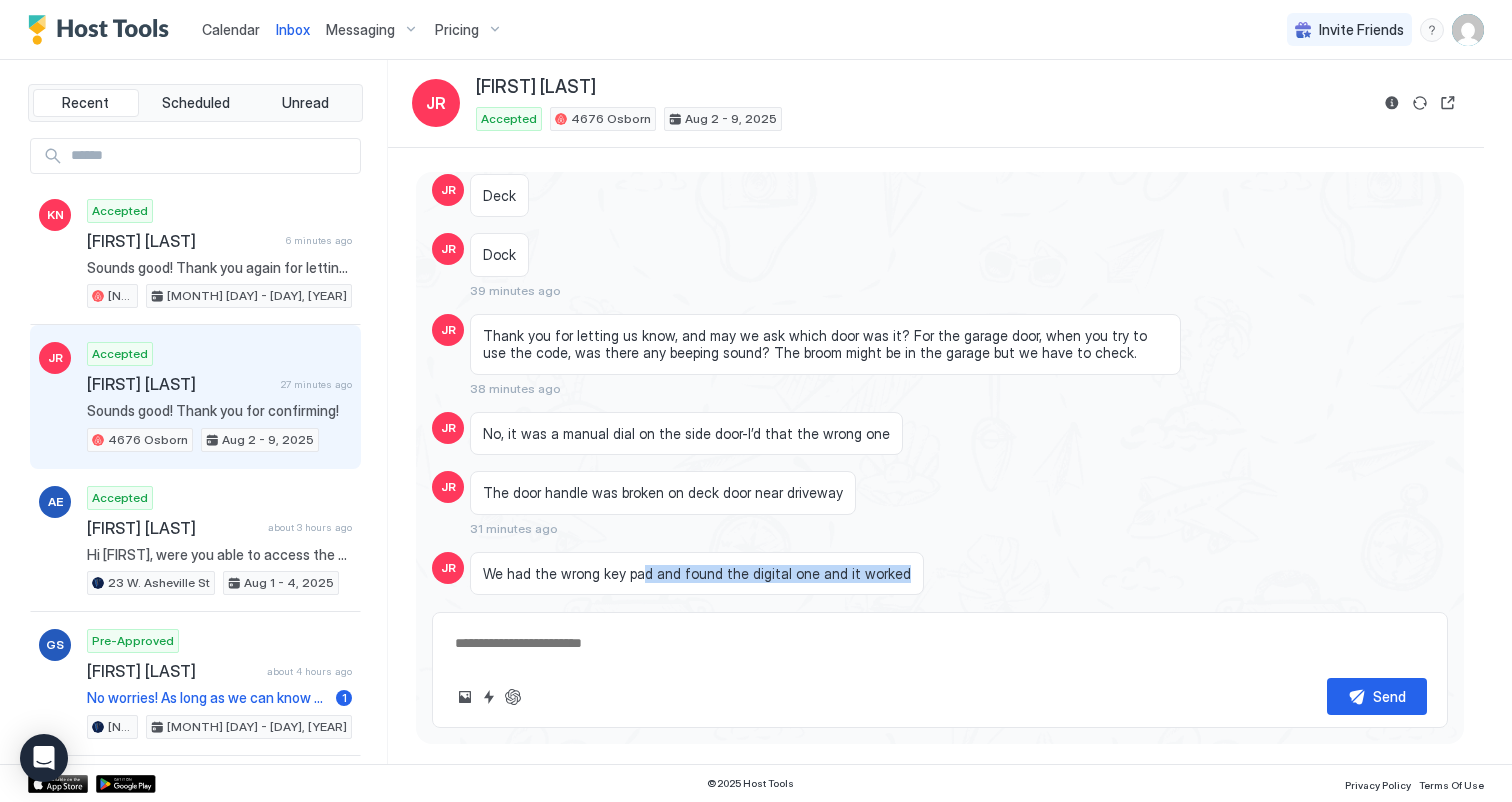 click on "We had the wrong key pad and found the digital one and it worked" at bounding box center [697, 574] 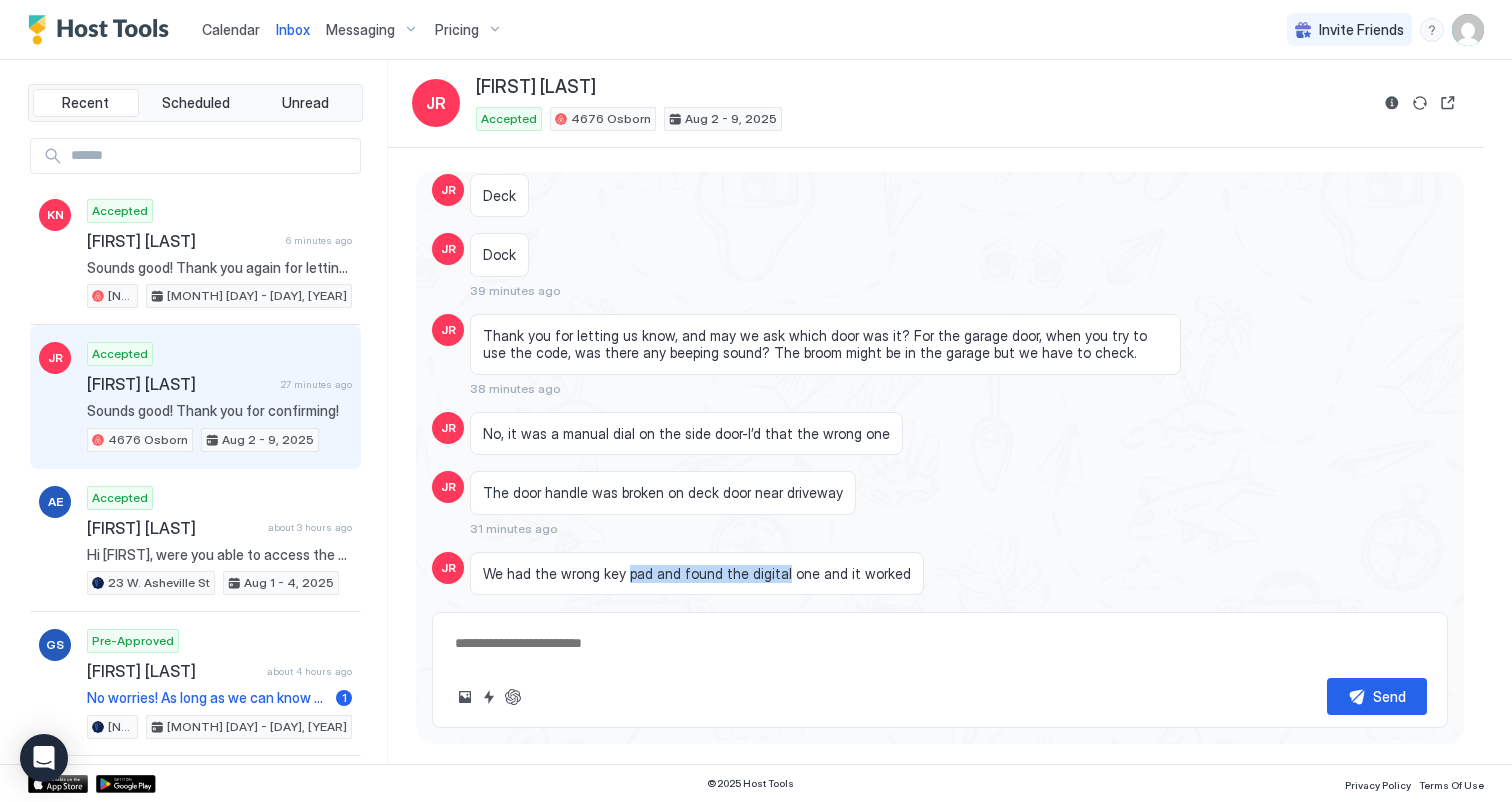 drag, startPoint x: 639, startPoint y: 437, endPoint x: 765, endPoint y: 437, distance: 126 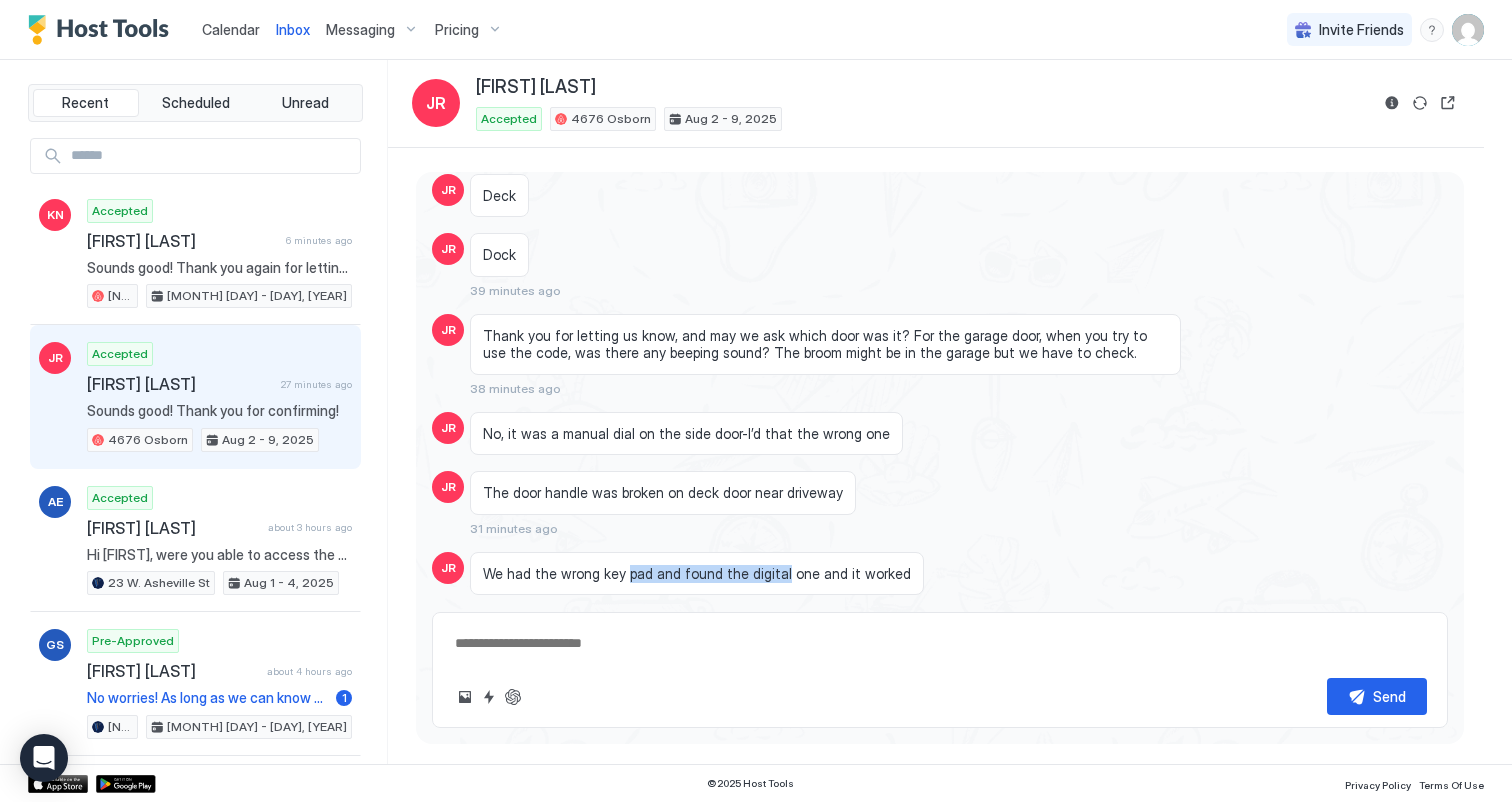click on "We had the wrong key pad and found the digital one and it worked" at bounding box center (697, 574) 